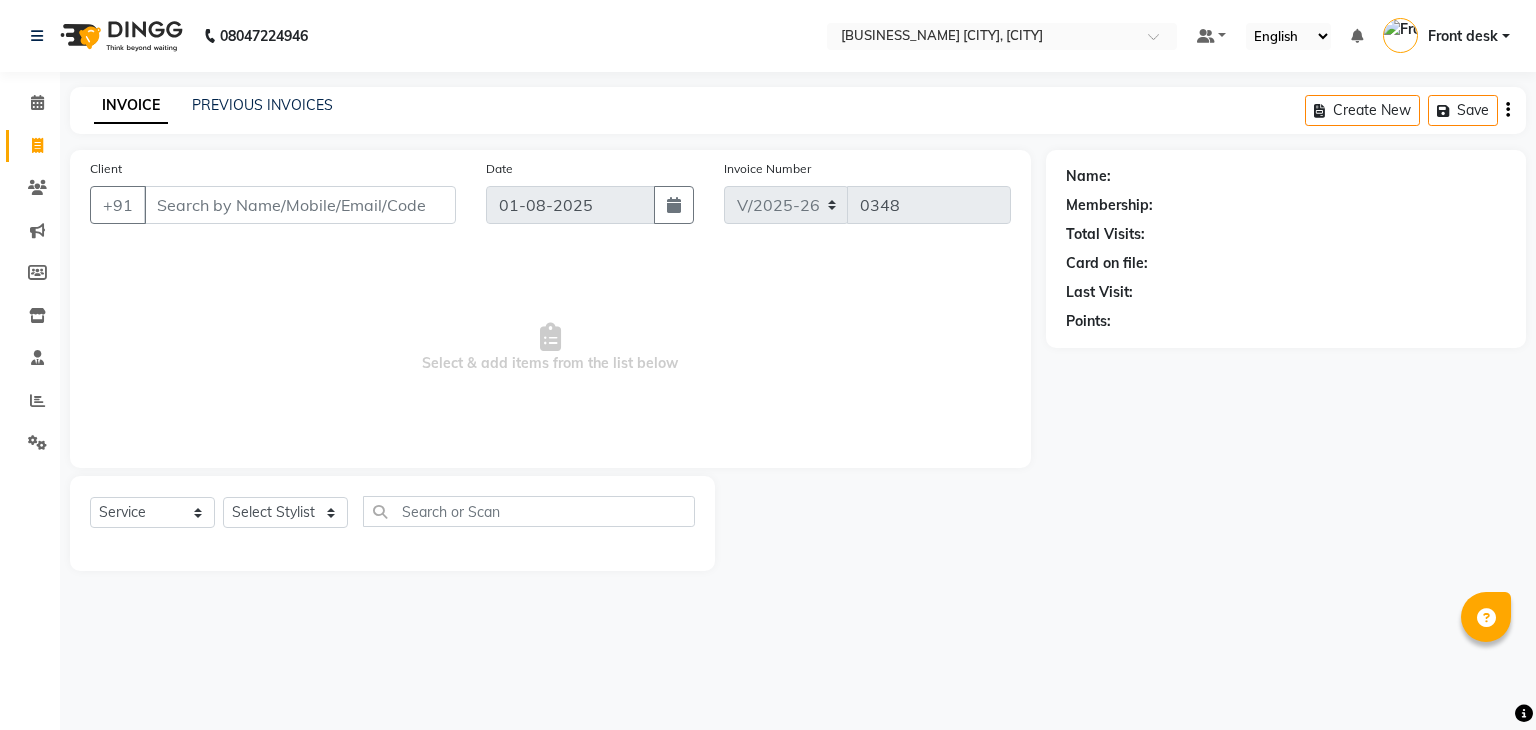 select on "5603" 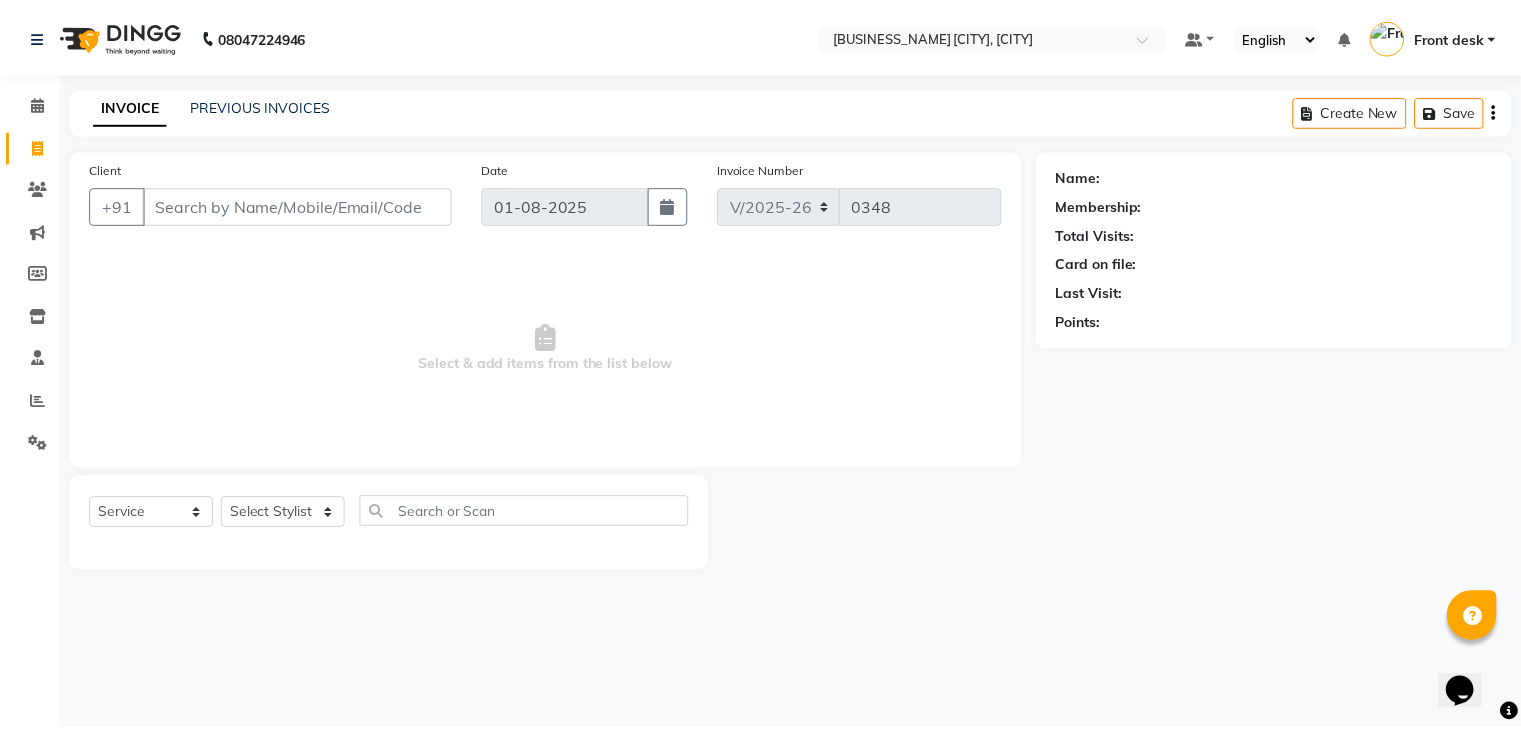 scroll, scrollTop: 0, scrollLeft: 0, axis: both 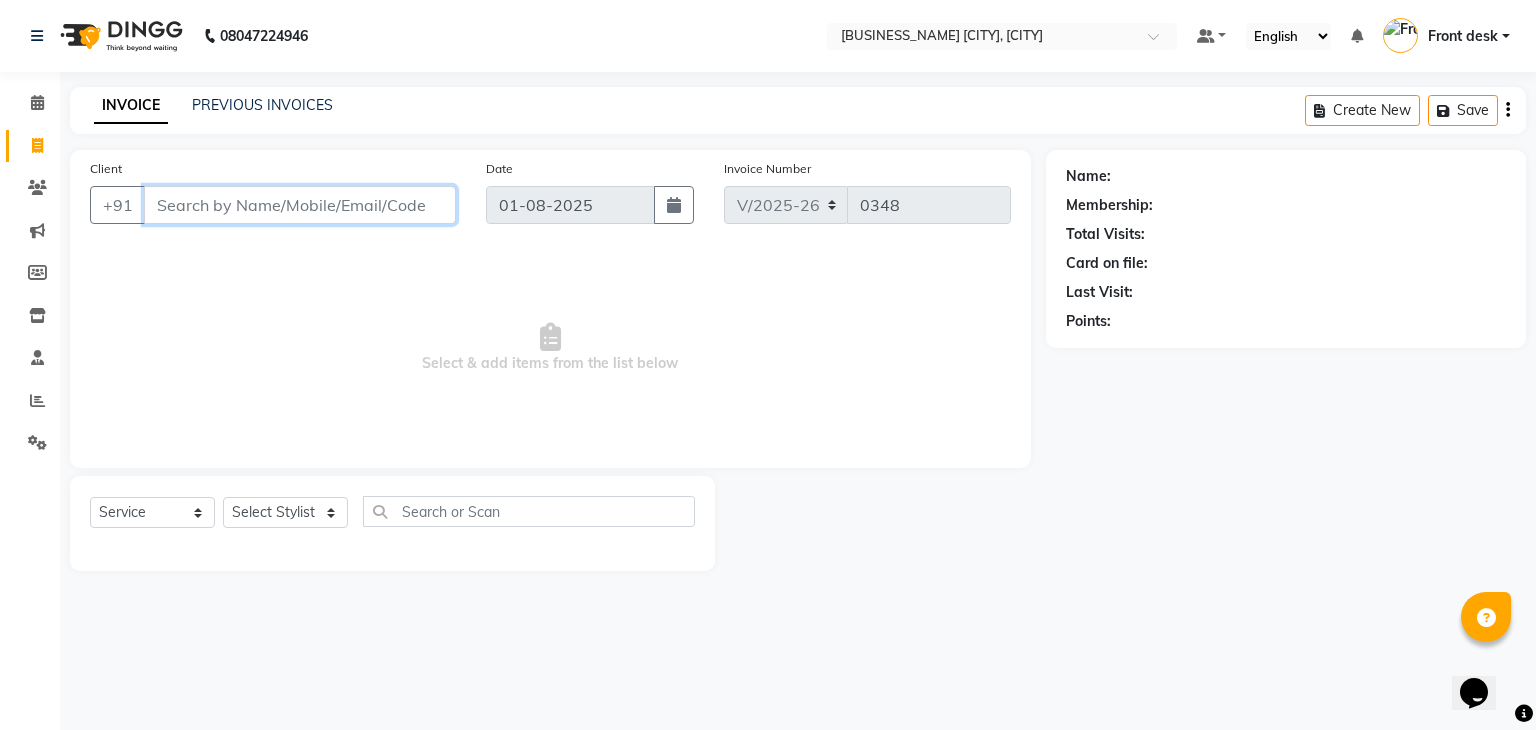 click on "Client" at bounding box center (300, 205) 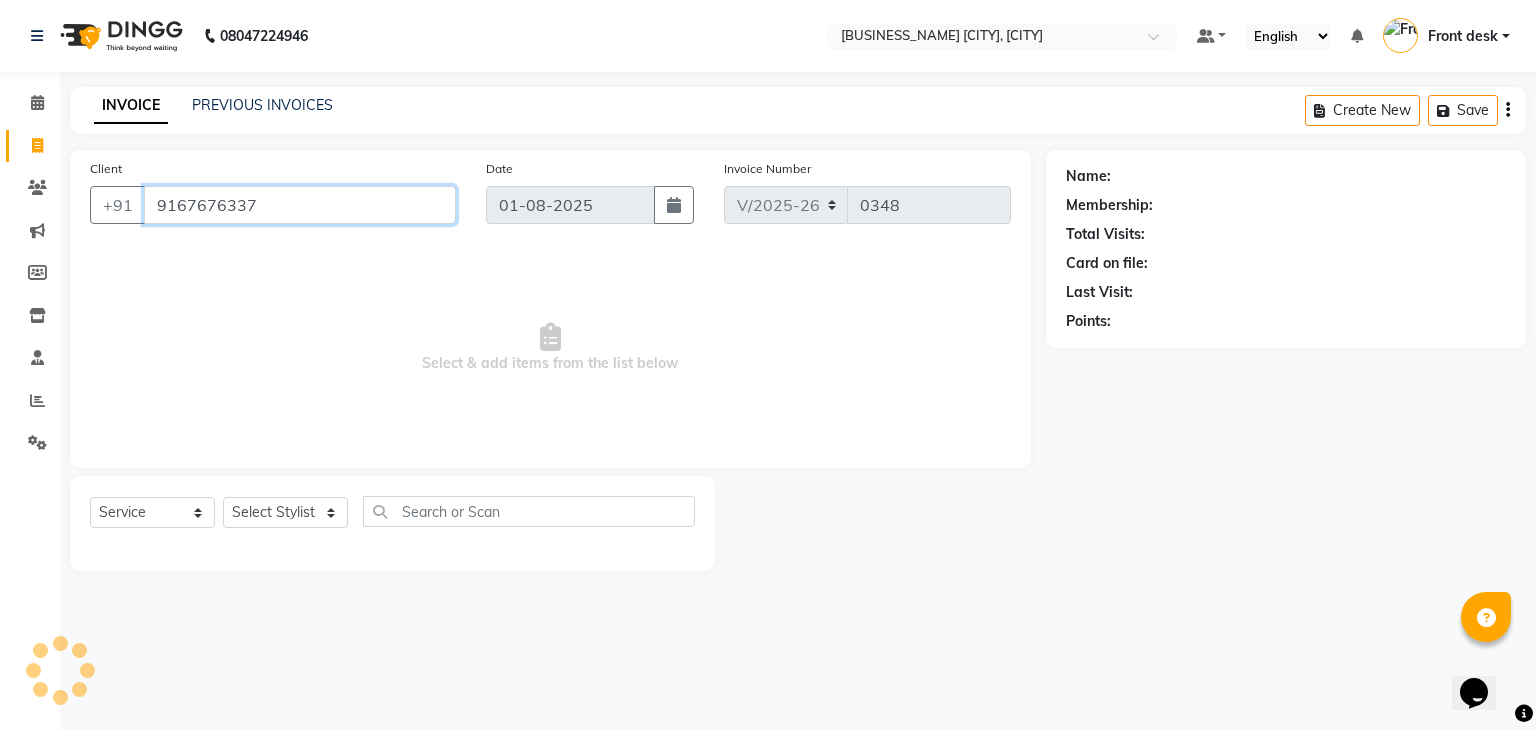 type on "9167676337" 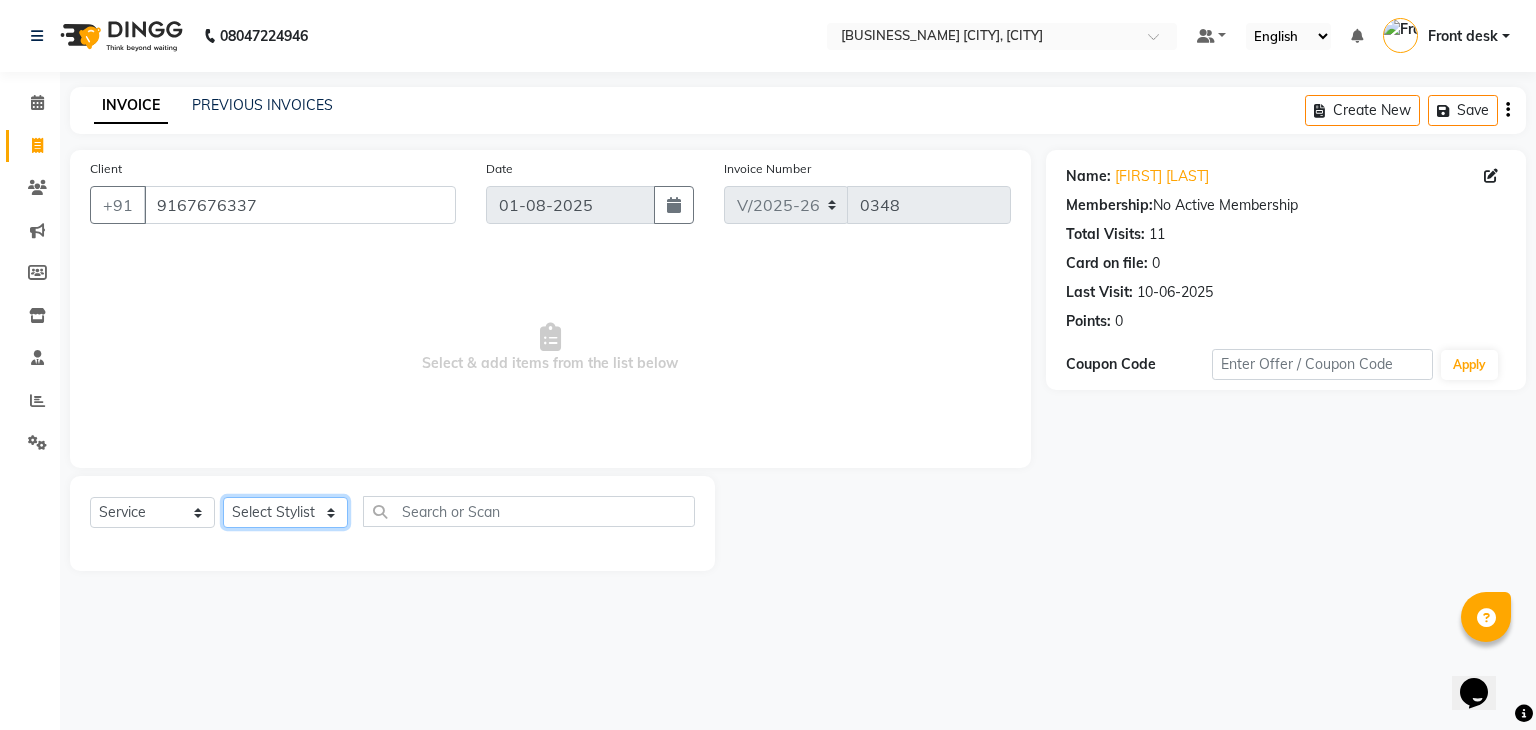 click on "Select Stylist [PERSON] Front desk General [PERSON] [PERSON] [PERSON] [PERSON] [PERSON] micro [PERSON] [PERSON] [PERSON] [PERSON] [PERSON] Ma'am [PERSON] [PERSON]" 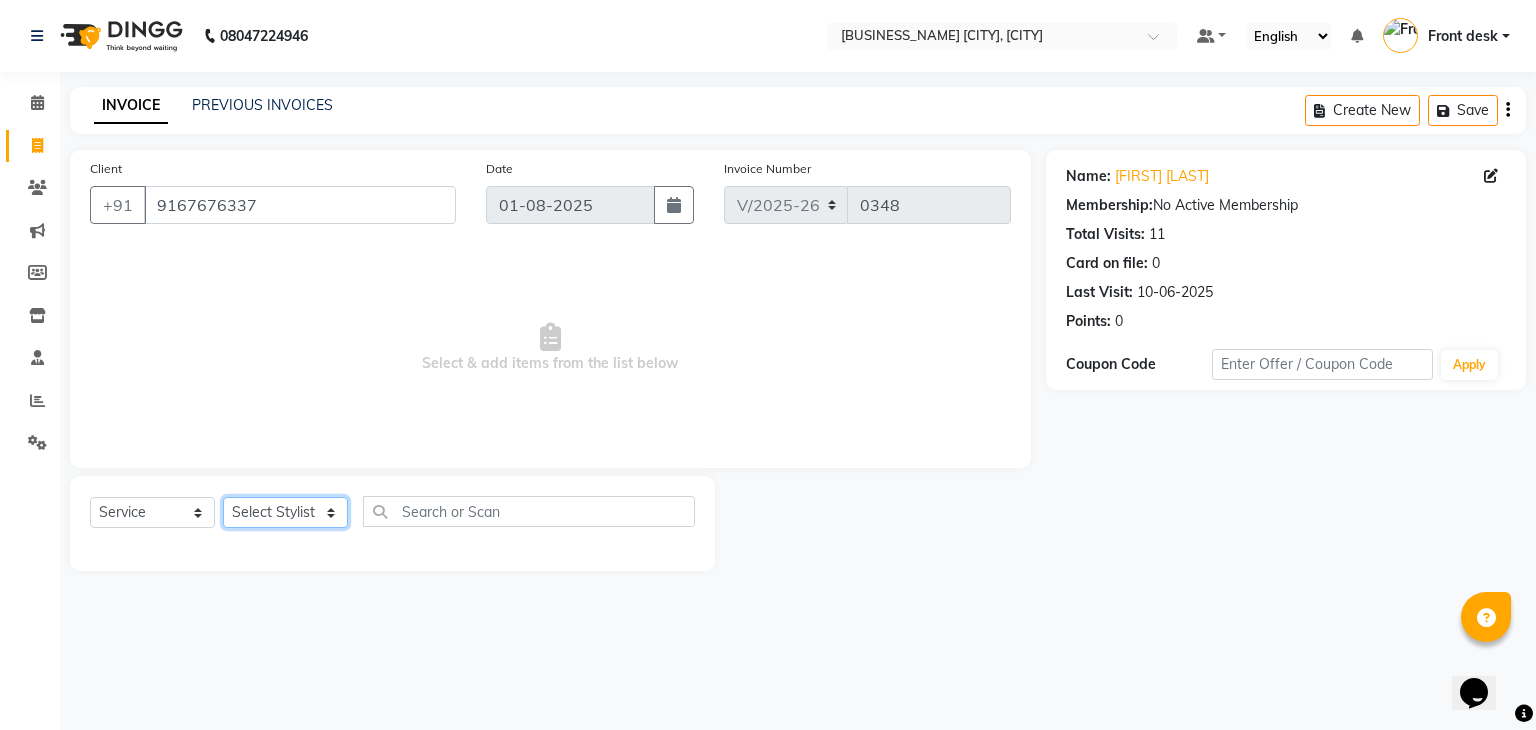 select on "38276" 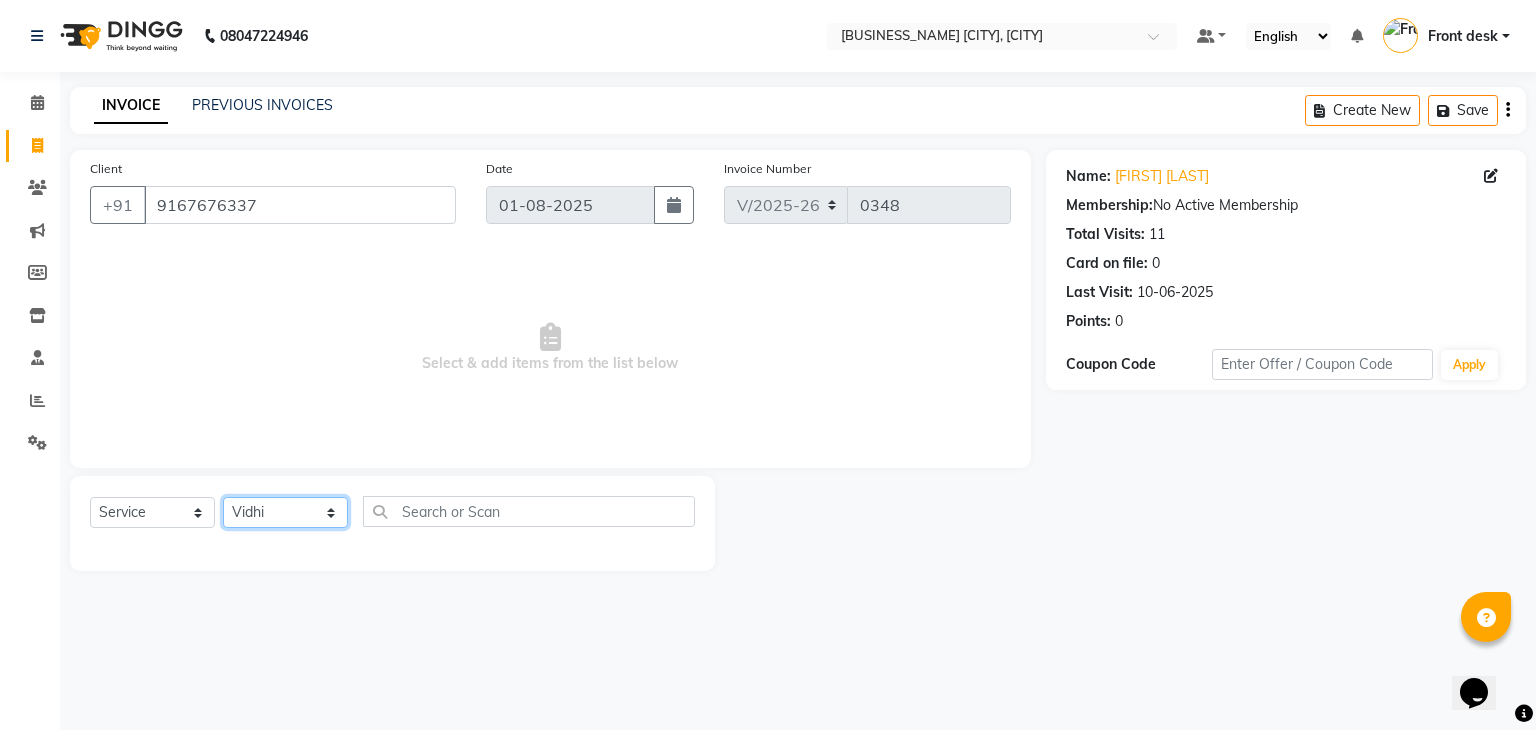 click on "Select Stylist [PERSON] Front desk General [PERSON] [PERSON] [PERSON] [PERSON] [PERSON] micro [PERSON] [PERSON] [PERSON] [PERSON] [PERSON] Ma'am [PERSON] [PERSON]" 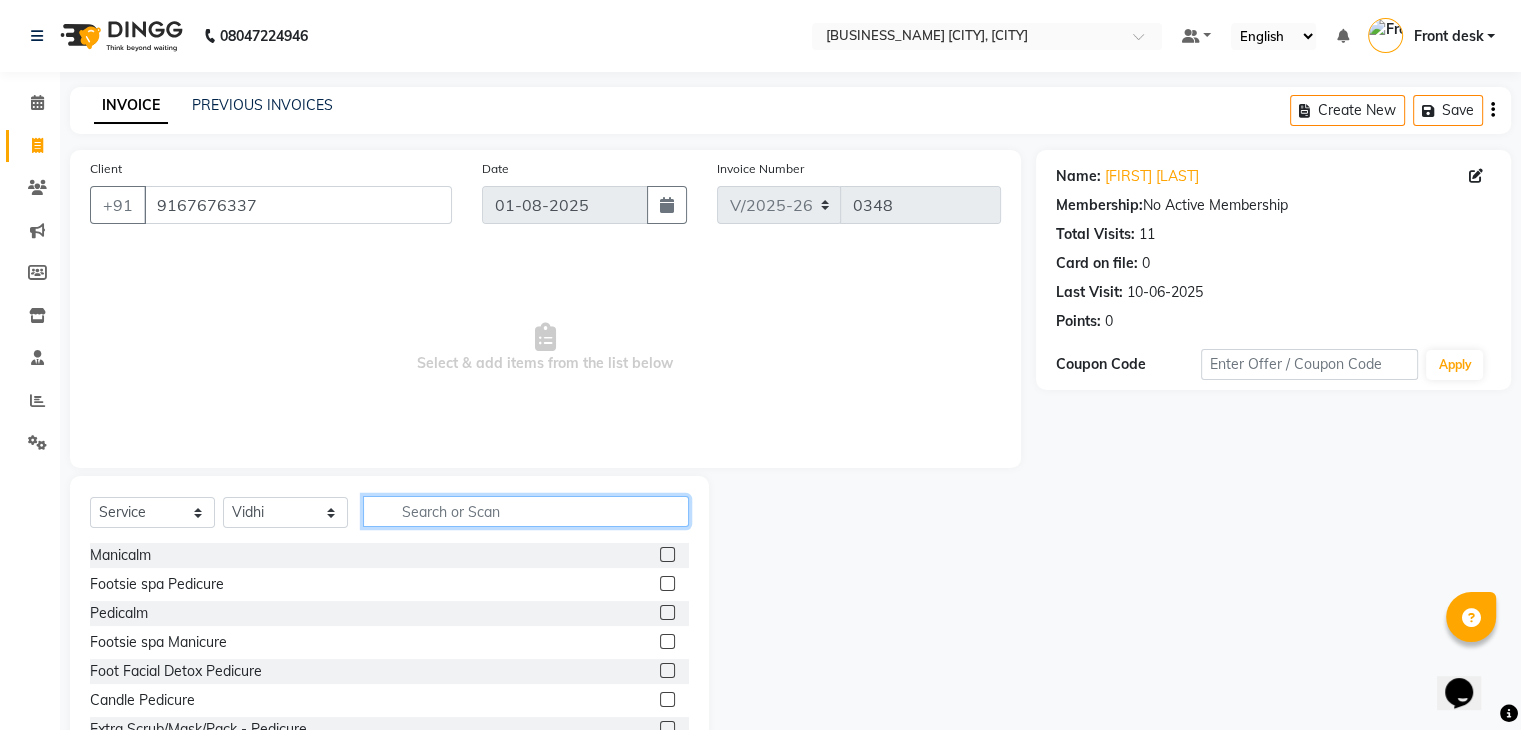 click 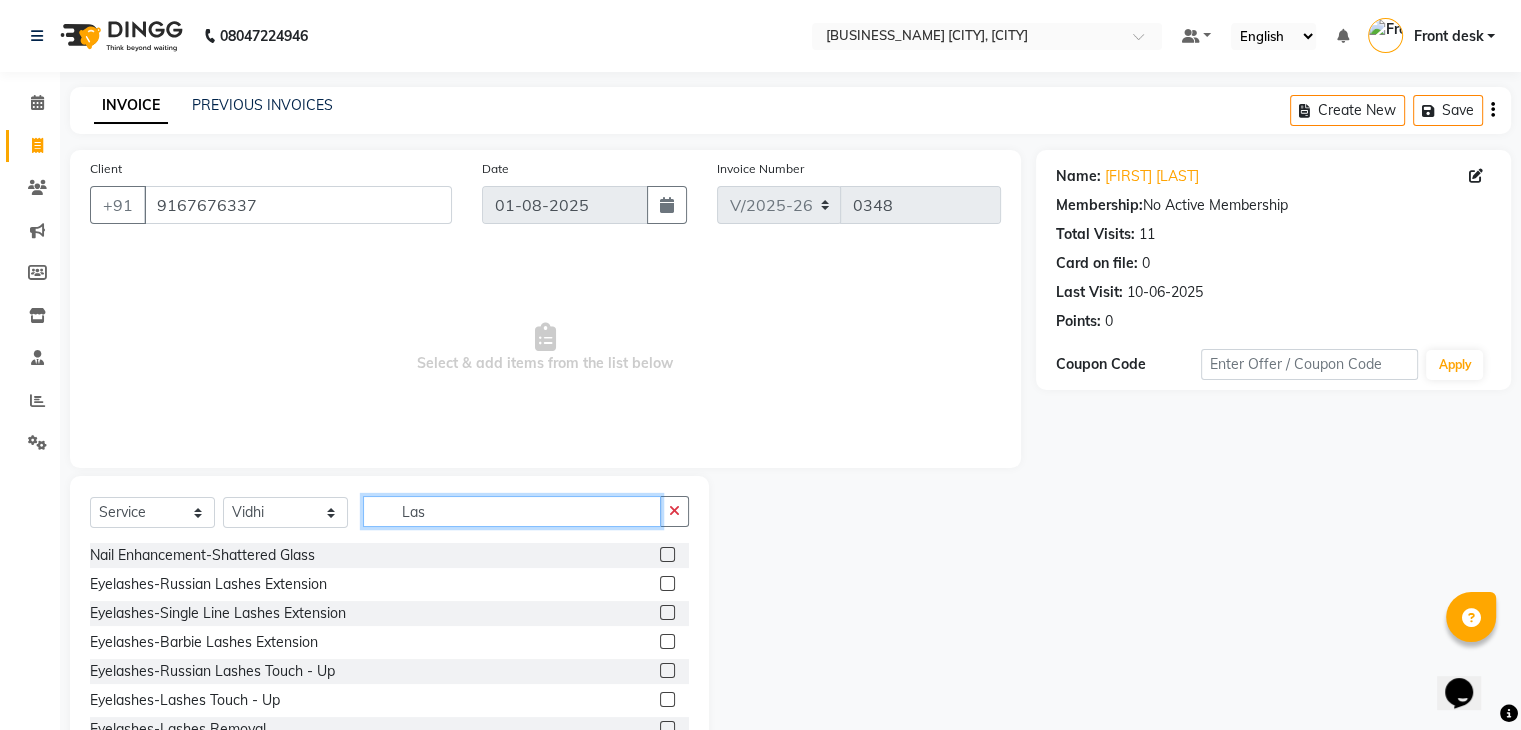 type on "Las" 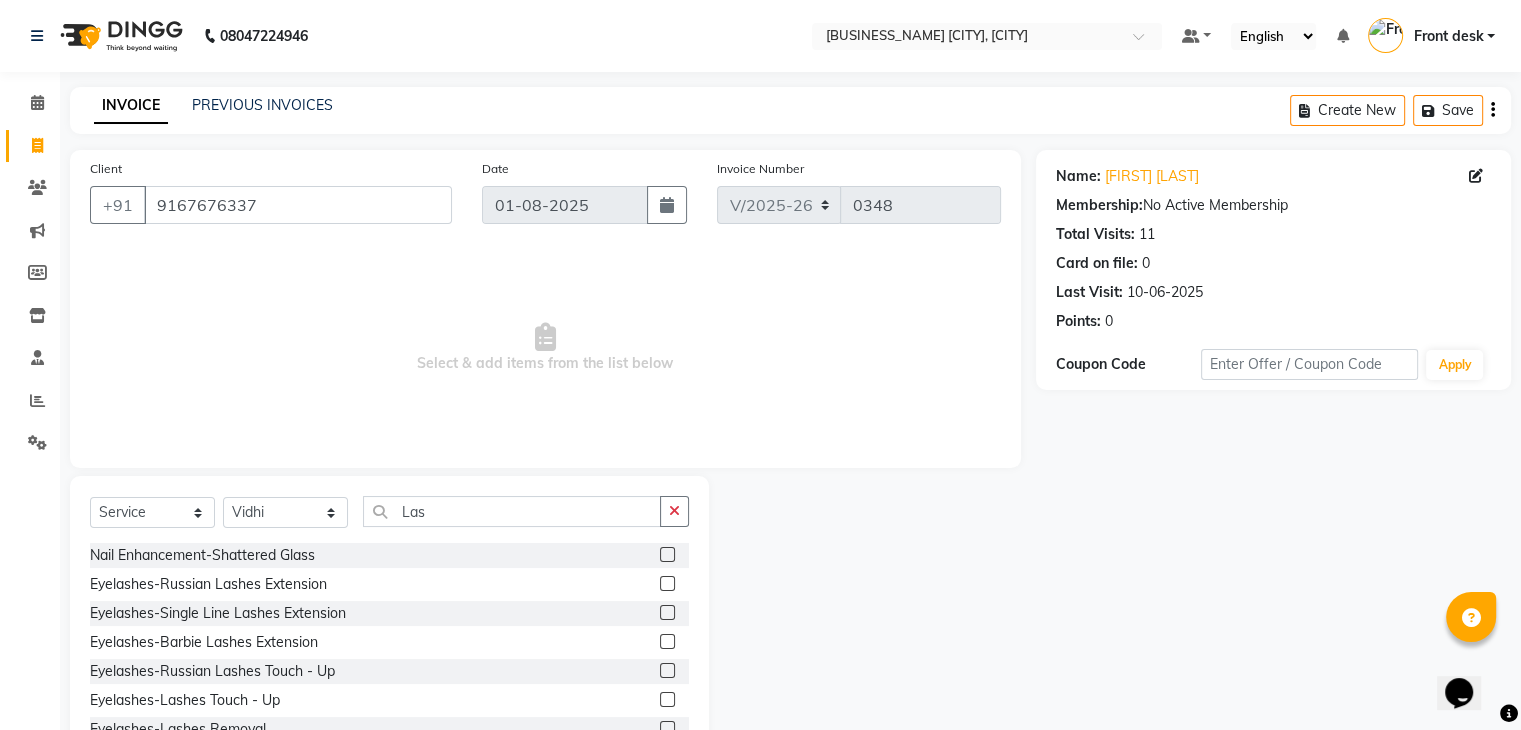 click 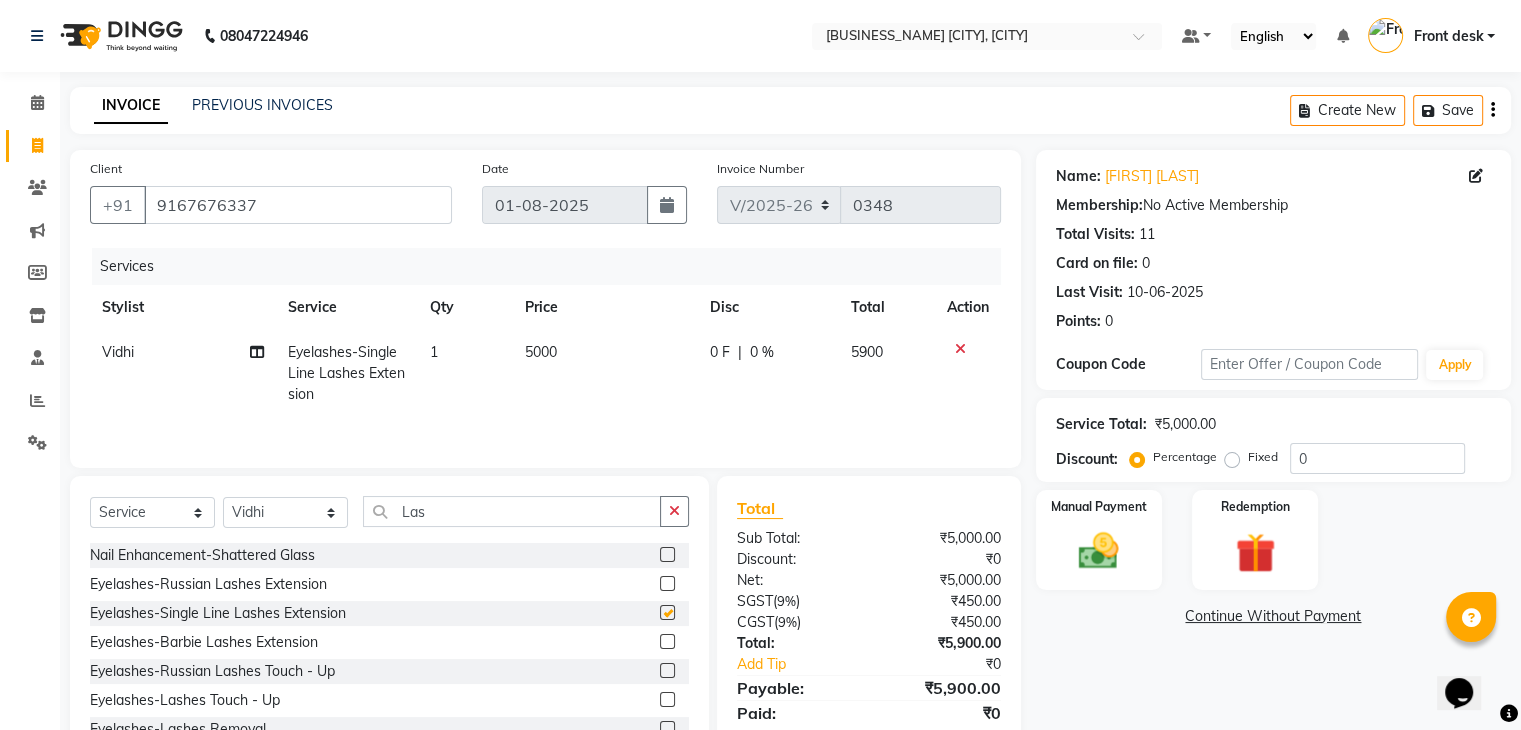 checkbox on "false" 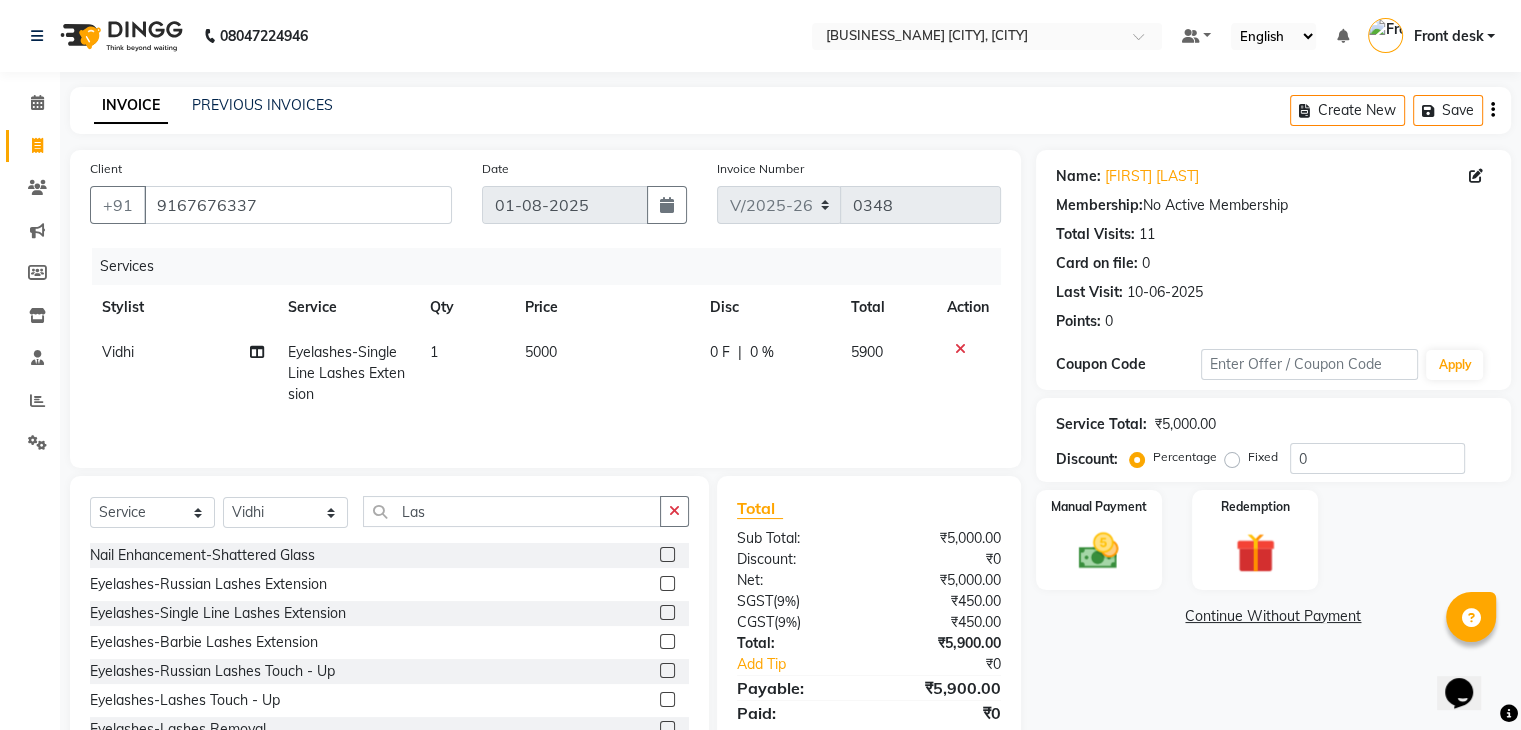 click on "5000" 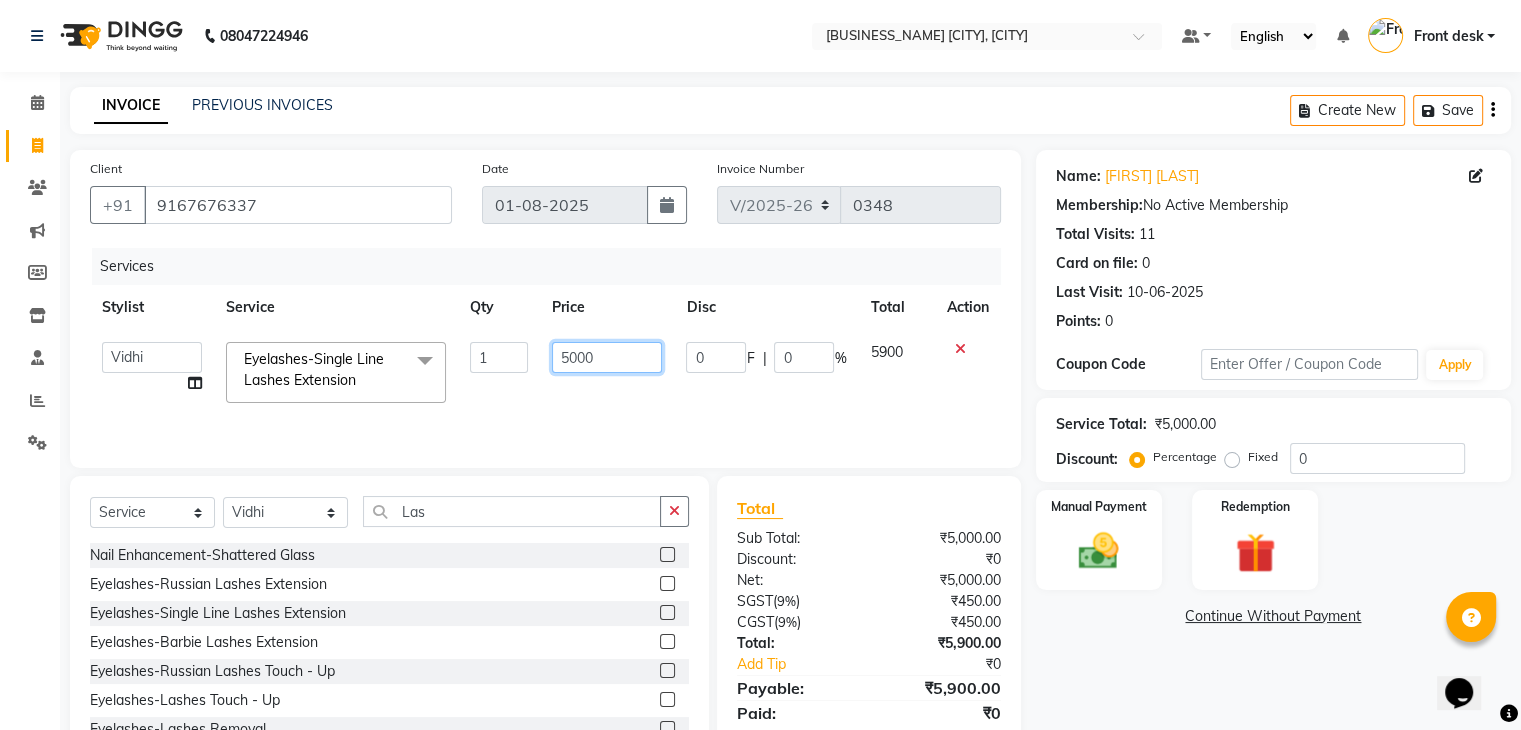 drag, startPoint x: 622, startPoint y: 363, endPoint x: 432, endPoint y: 365, distance: 190.01053 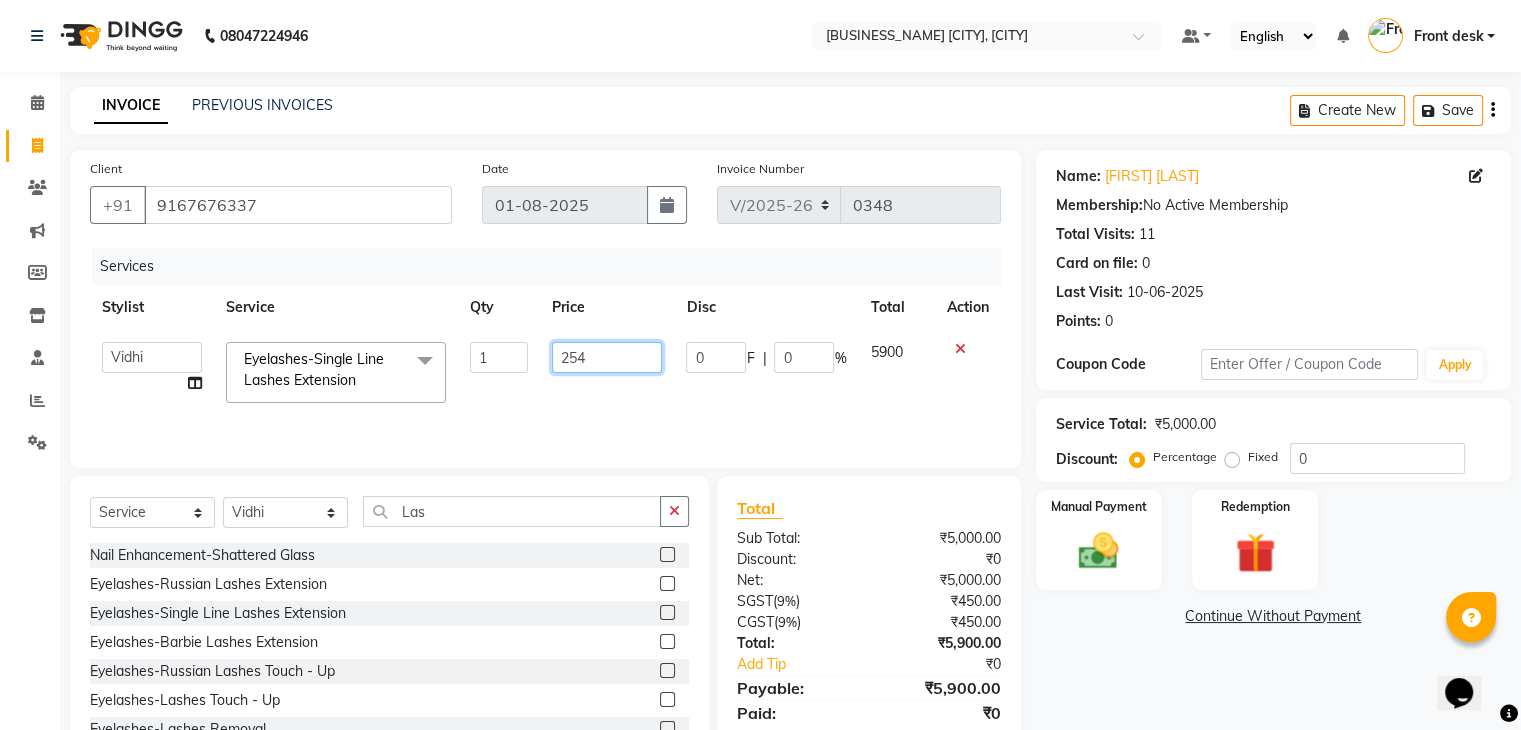 type on "2542" 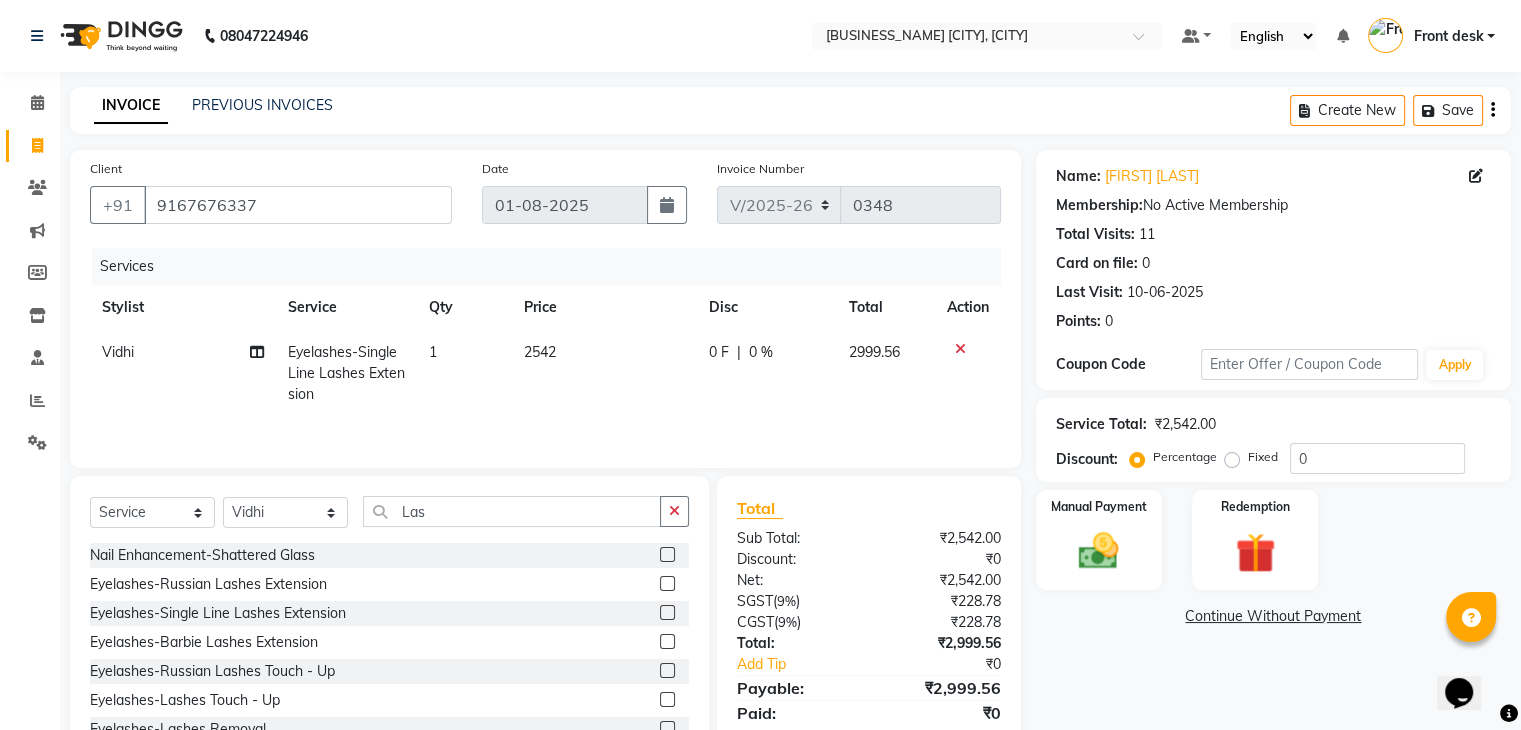 click on "[PERSON] Eyelashes-Single Line Lashes Extension 1 2542 0 F | 0 % 2999.56" 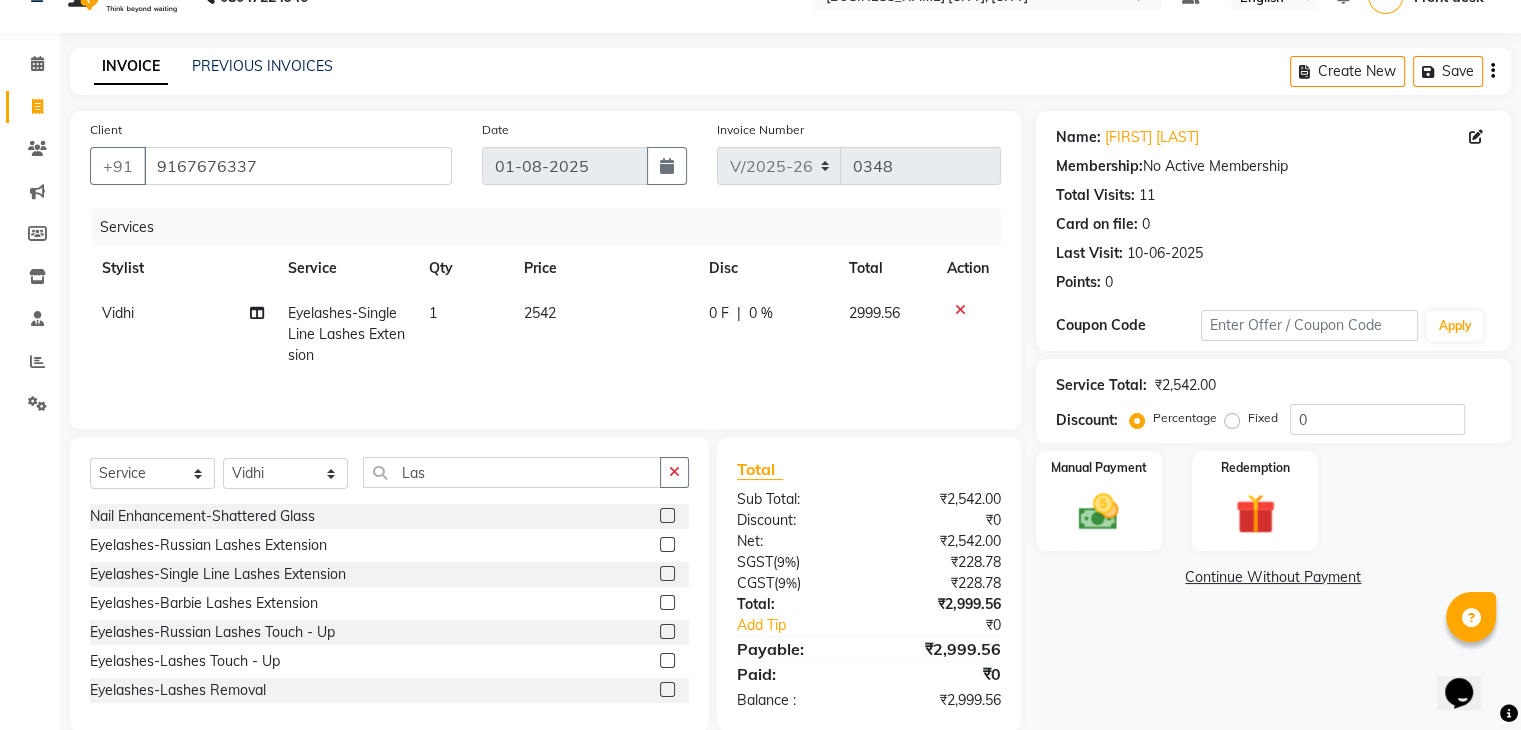 scroll, scrollTop: 72, scrollLeft: 0, axis: vertical 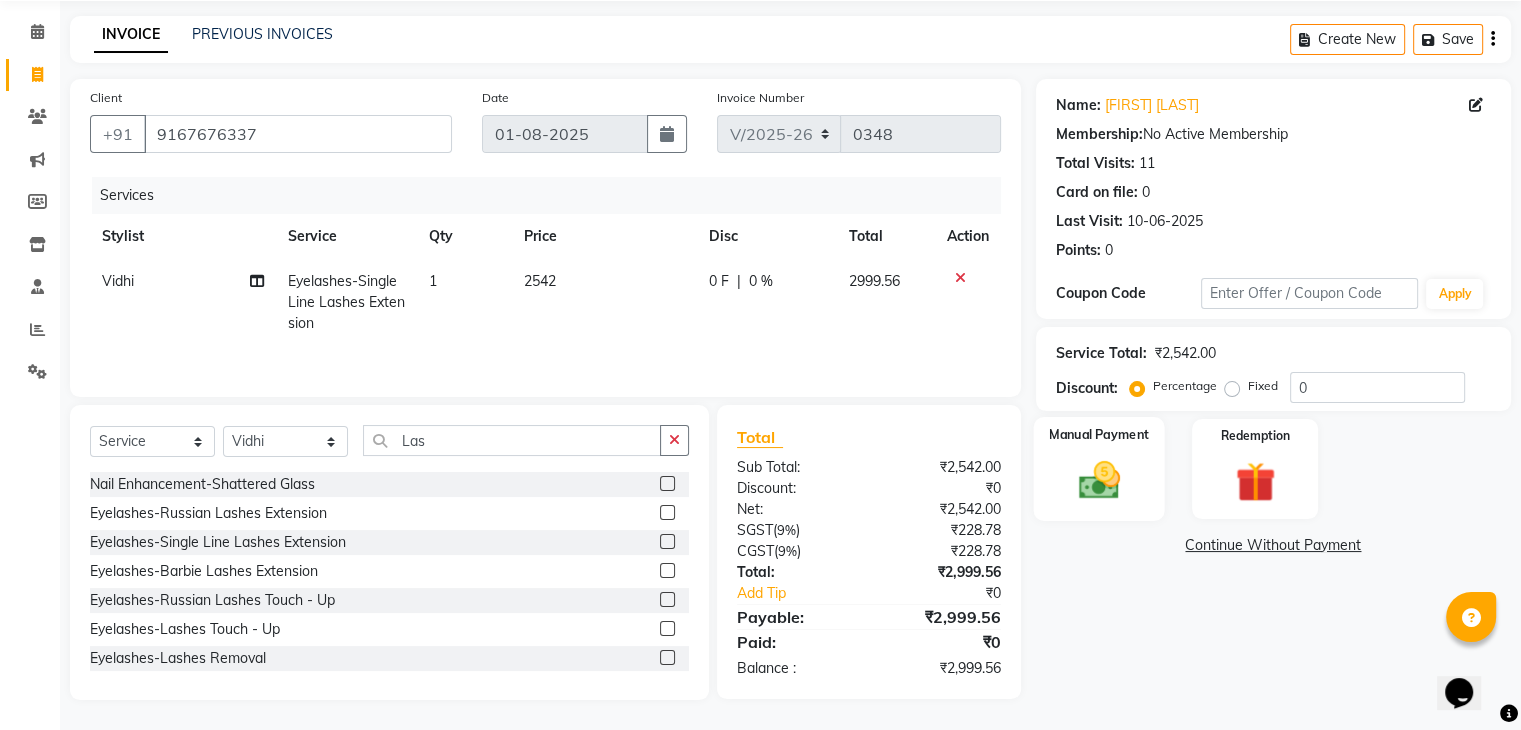 click 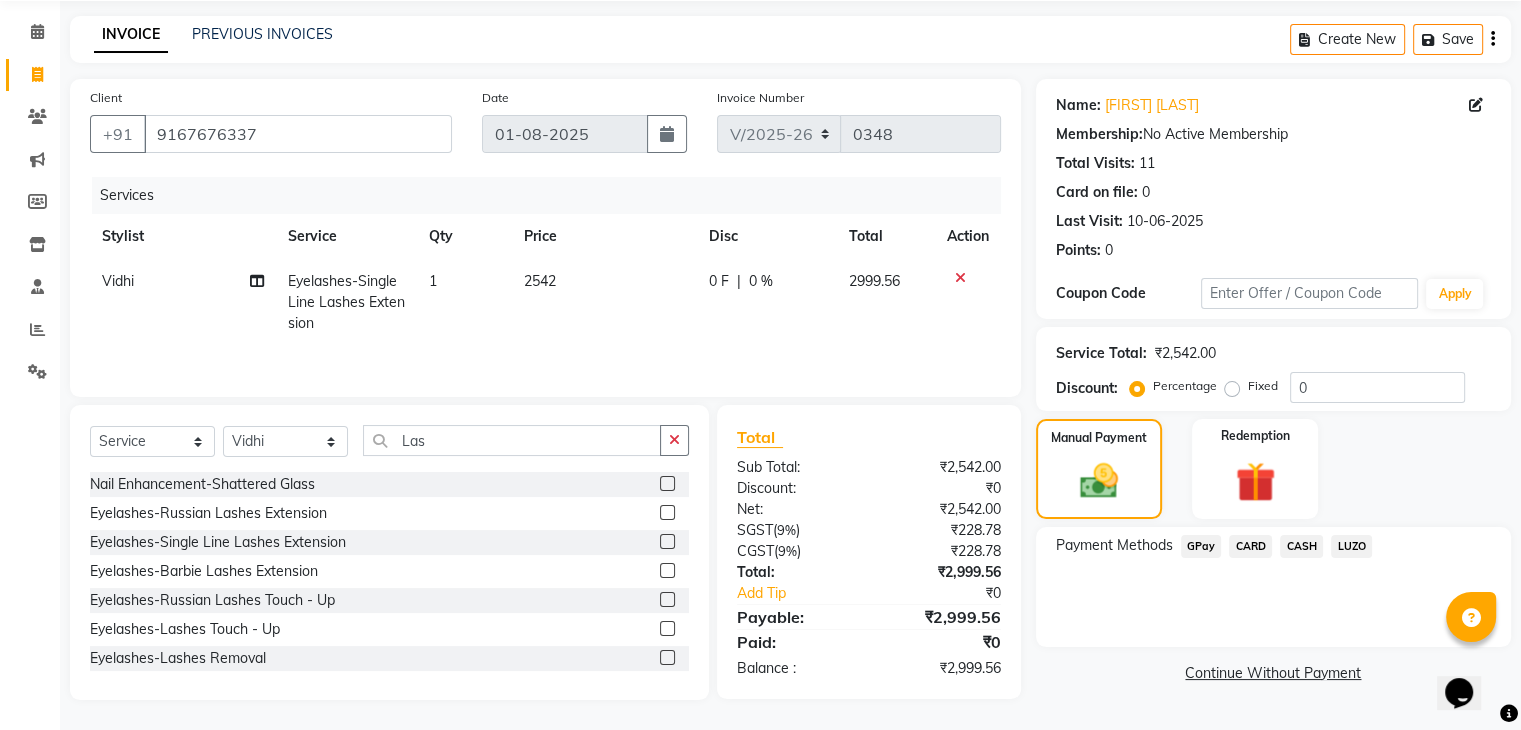 click on "GPay" 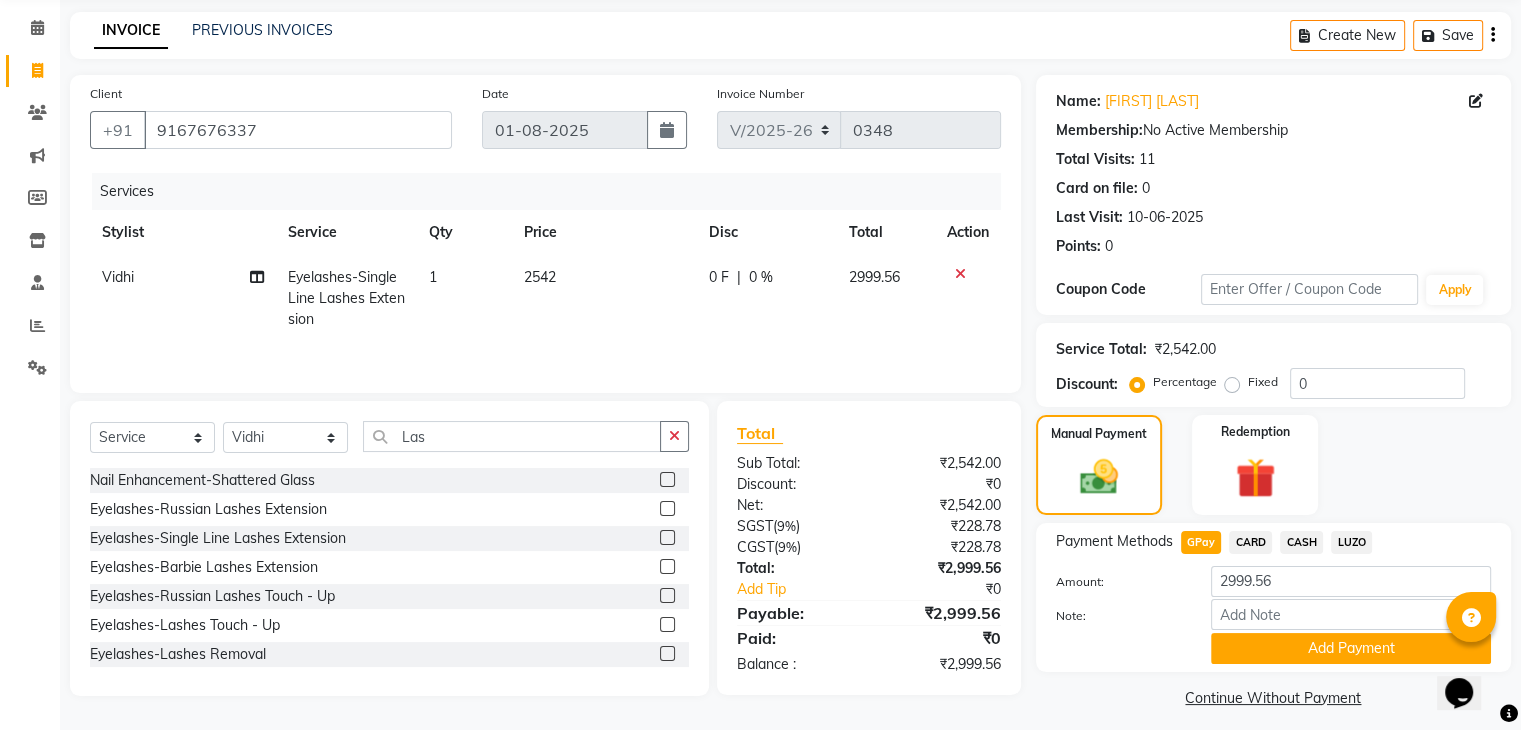 scroll, scrollTop: 89, scrollLeft: 0, axis: vertical 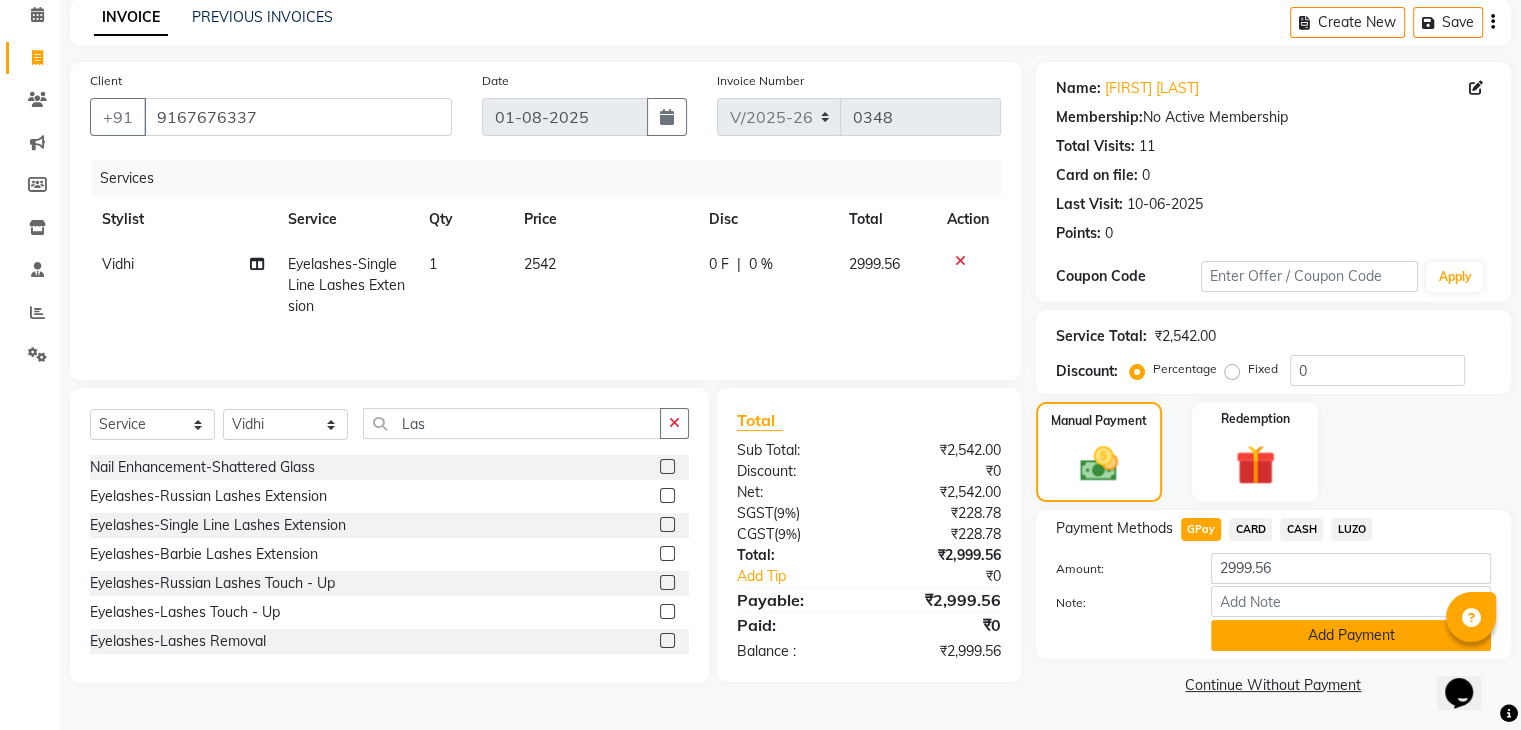 click on "Add Payment" 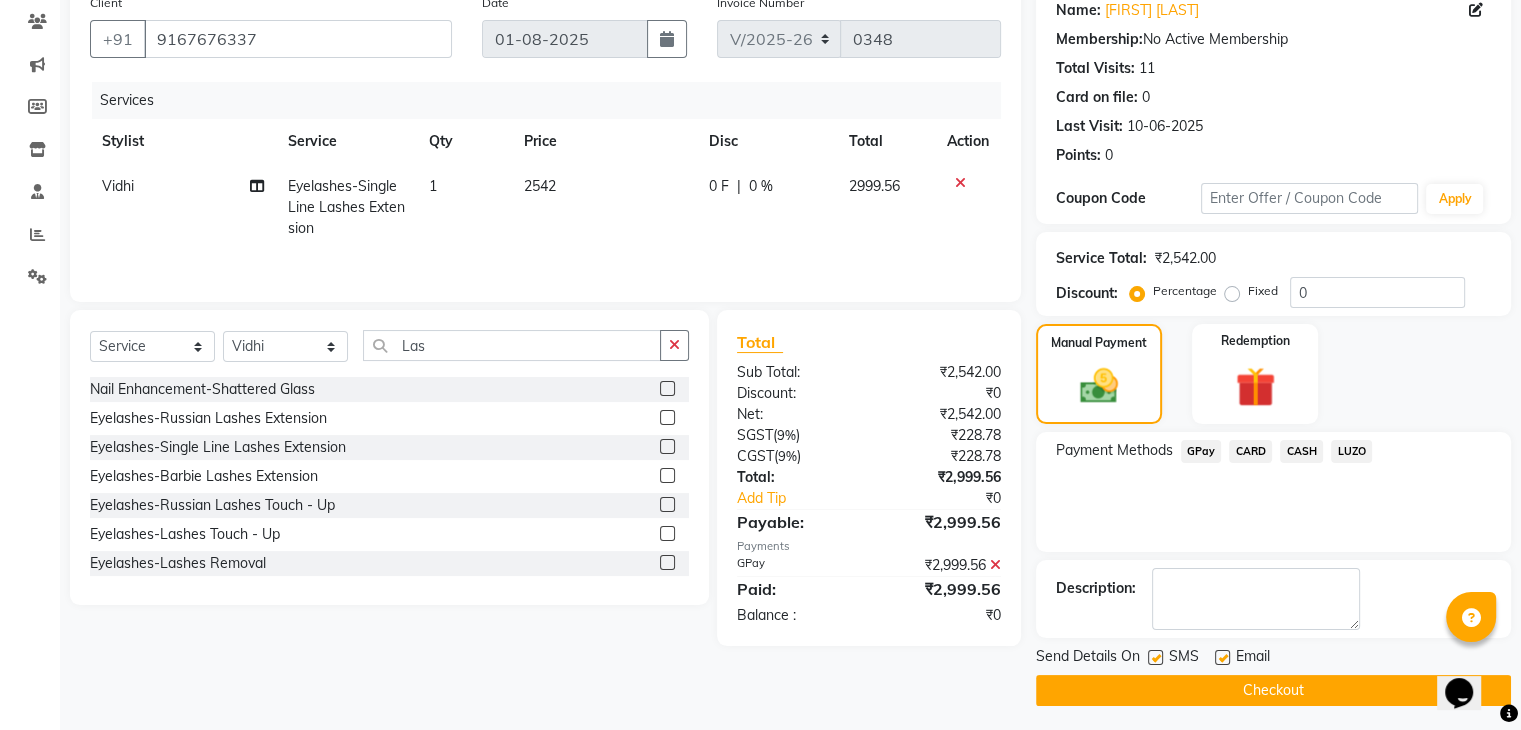 scroll, scrollTop: 171, scrollLeft: 0, axis: vertical 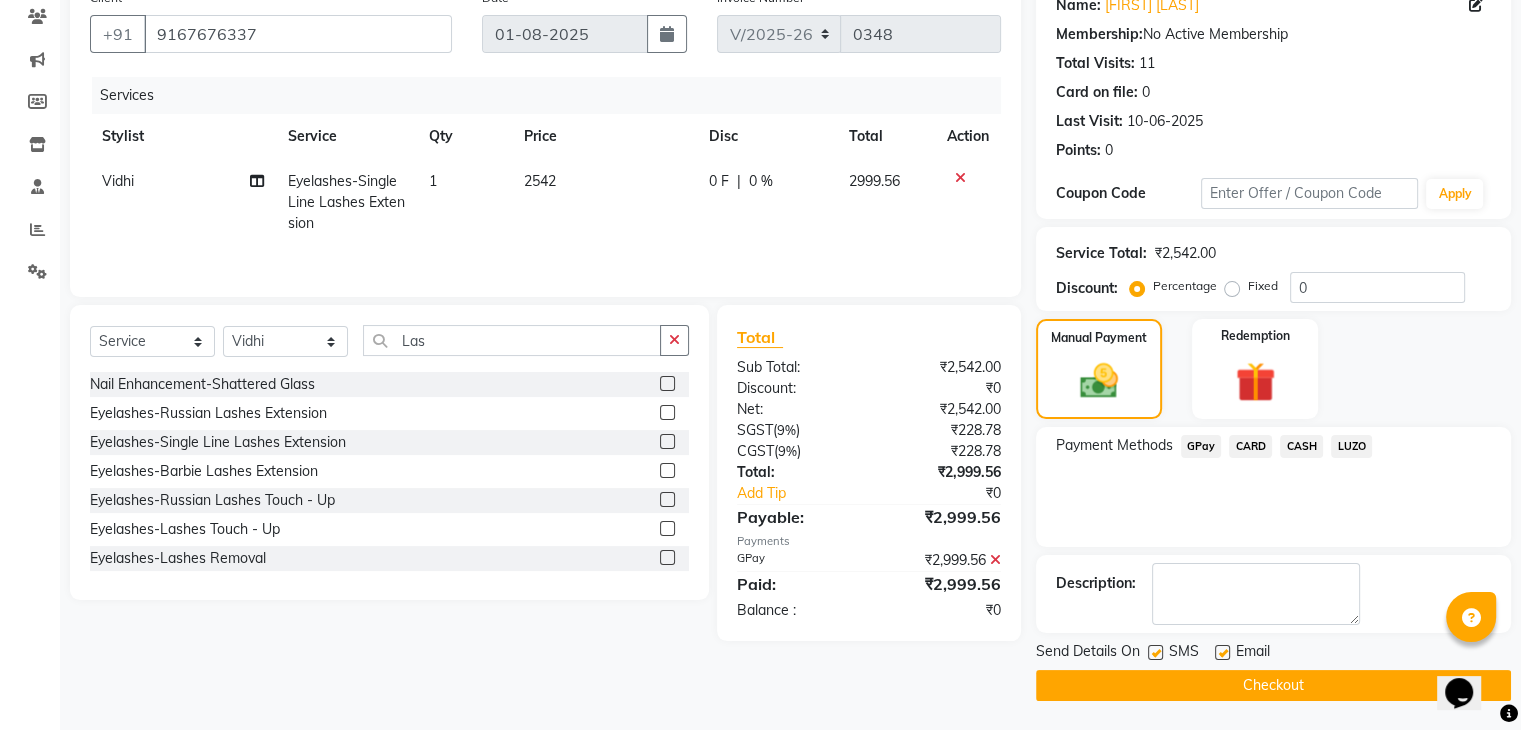 click 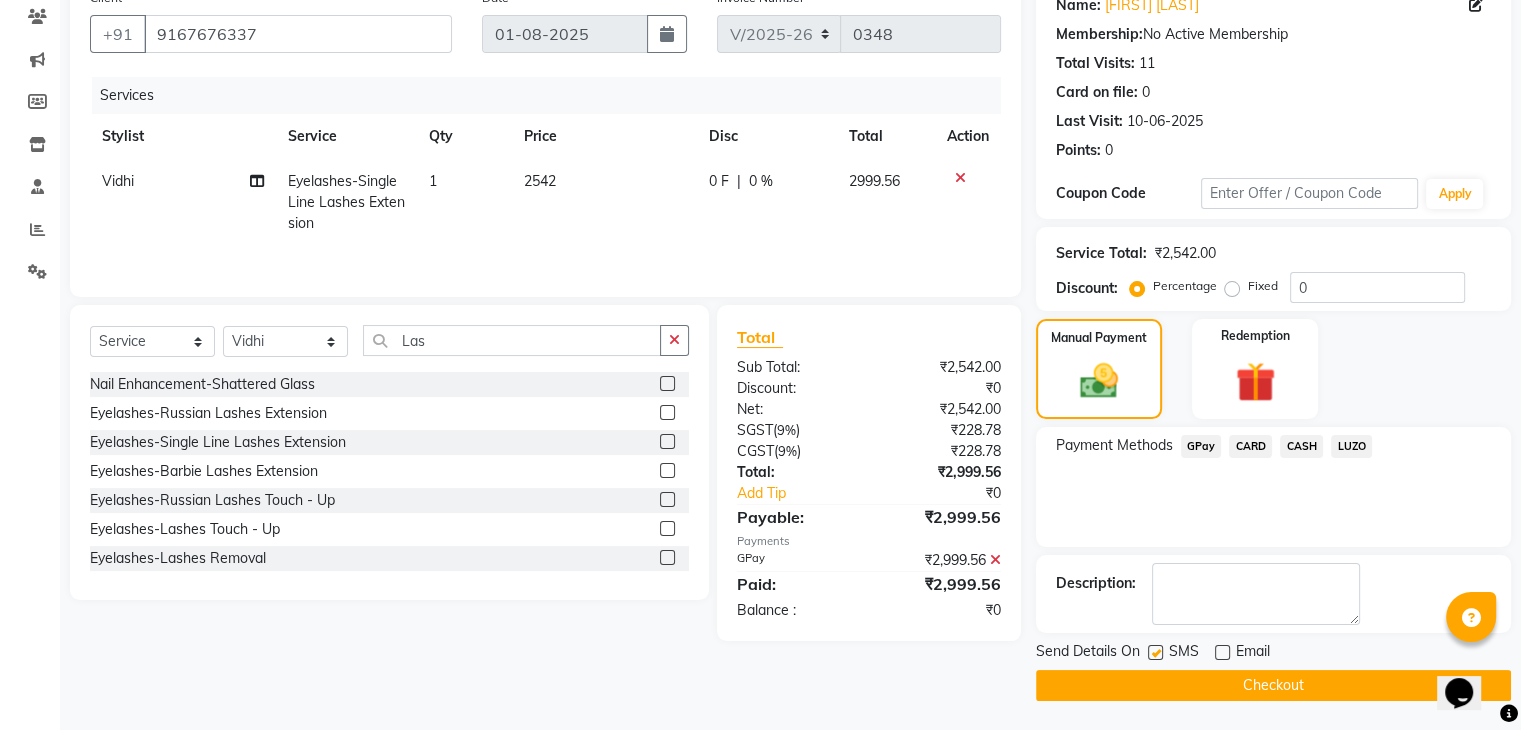 click on "Checkout" 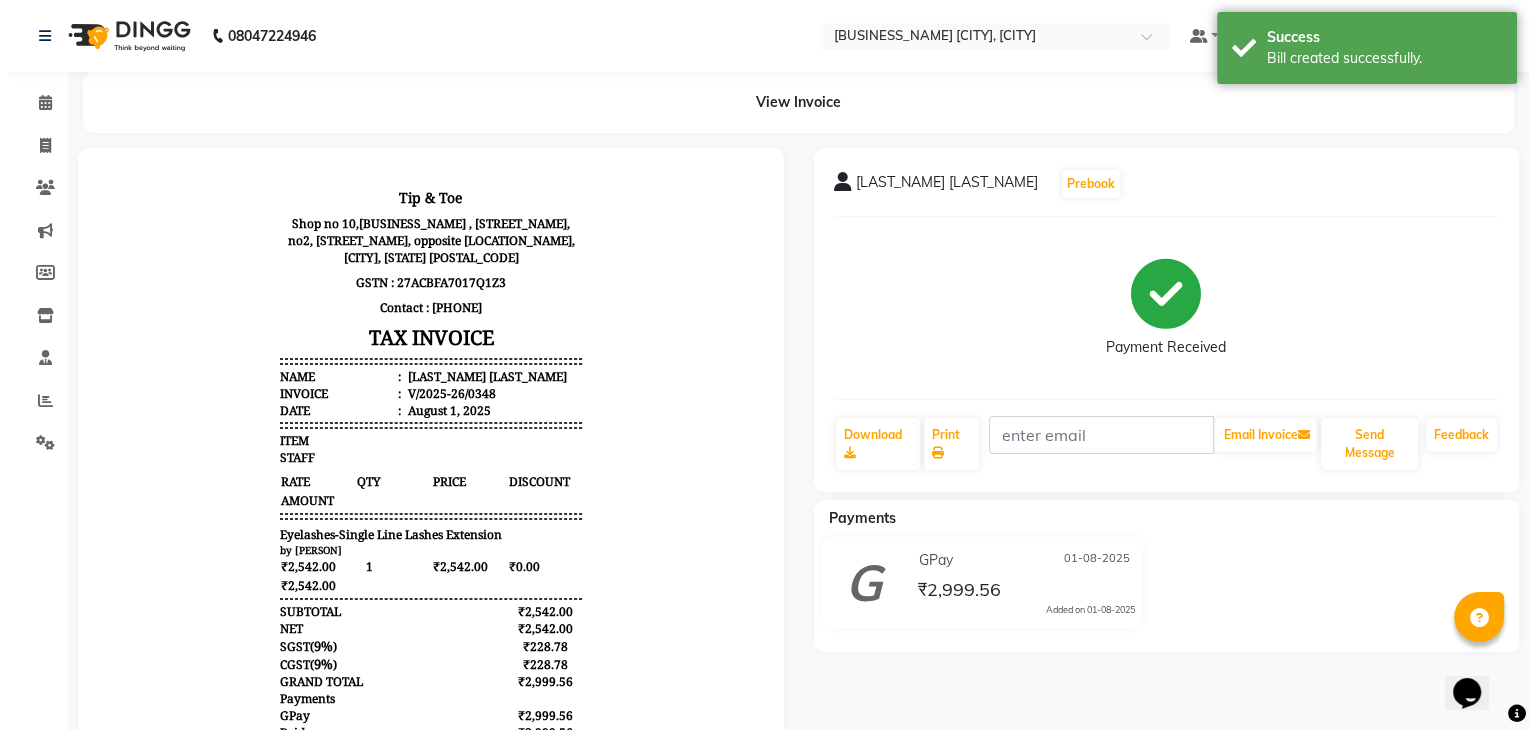 scroll, scrollTop: 0, scrollLeft: 0, axis: both 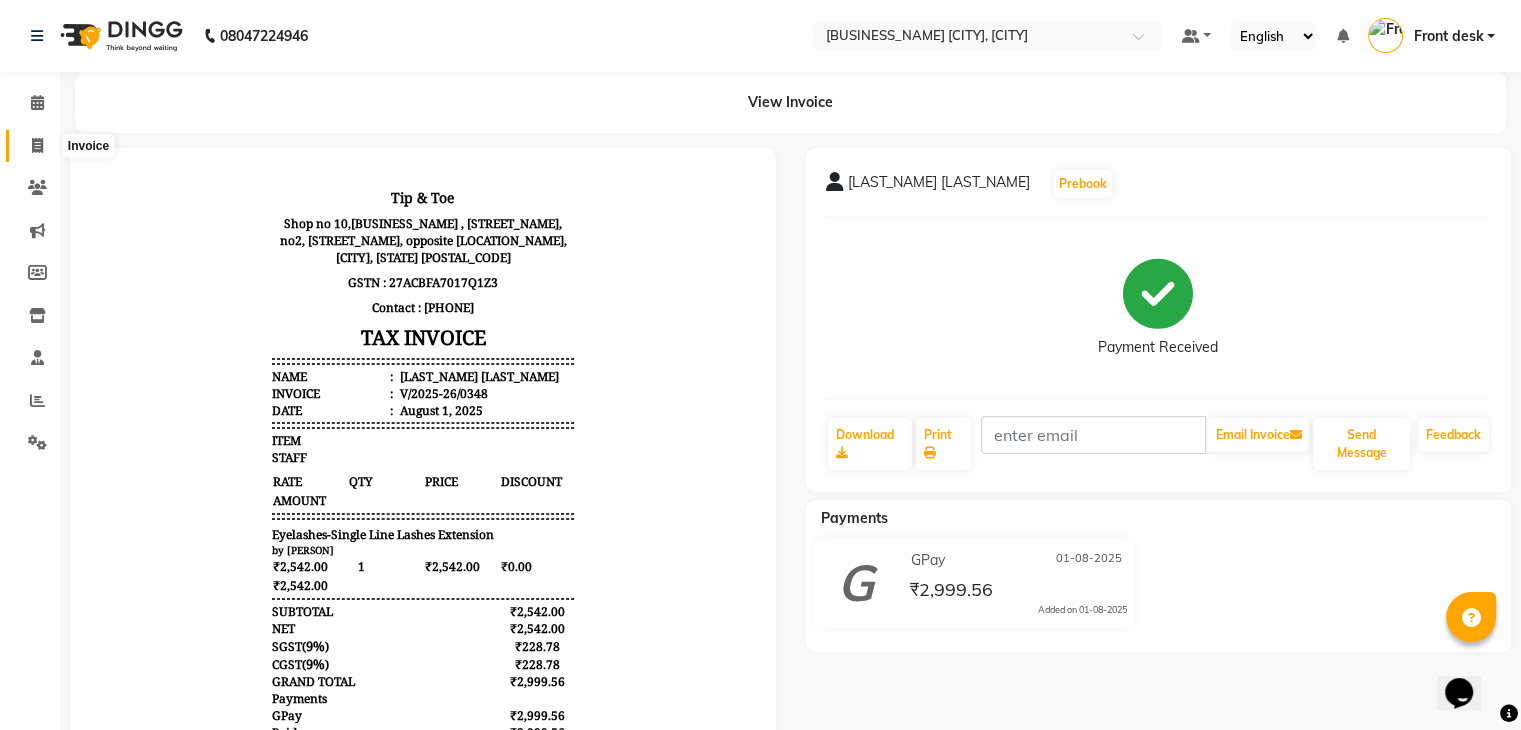 click 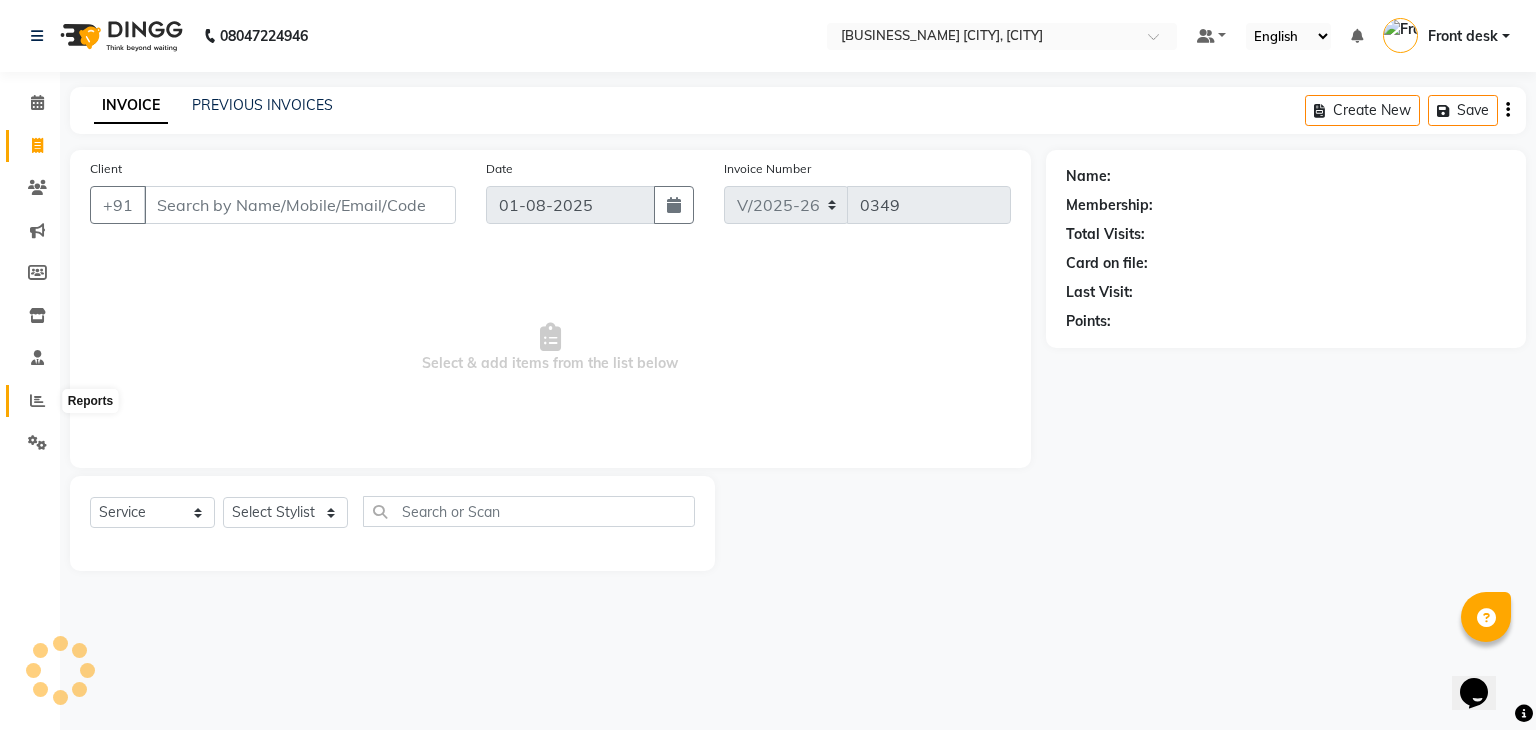 click 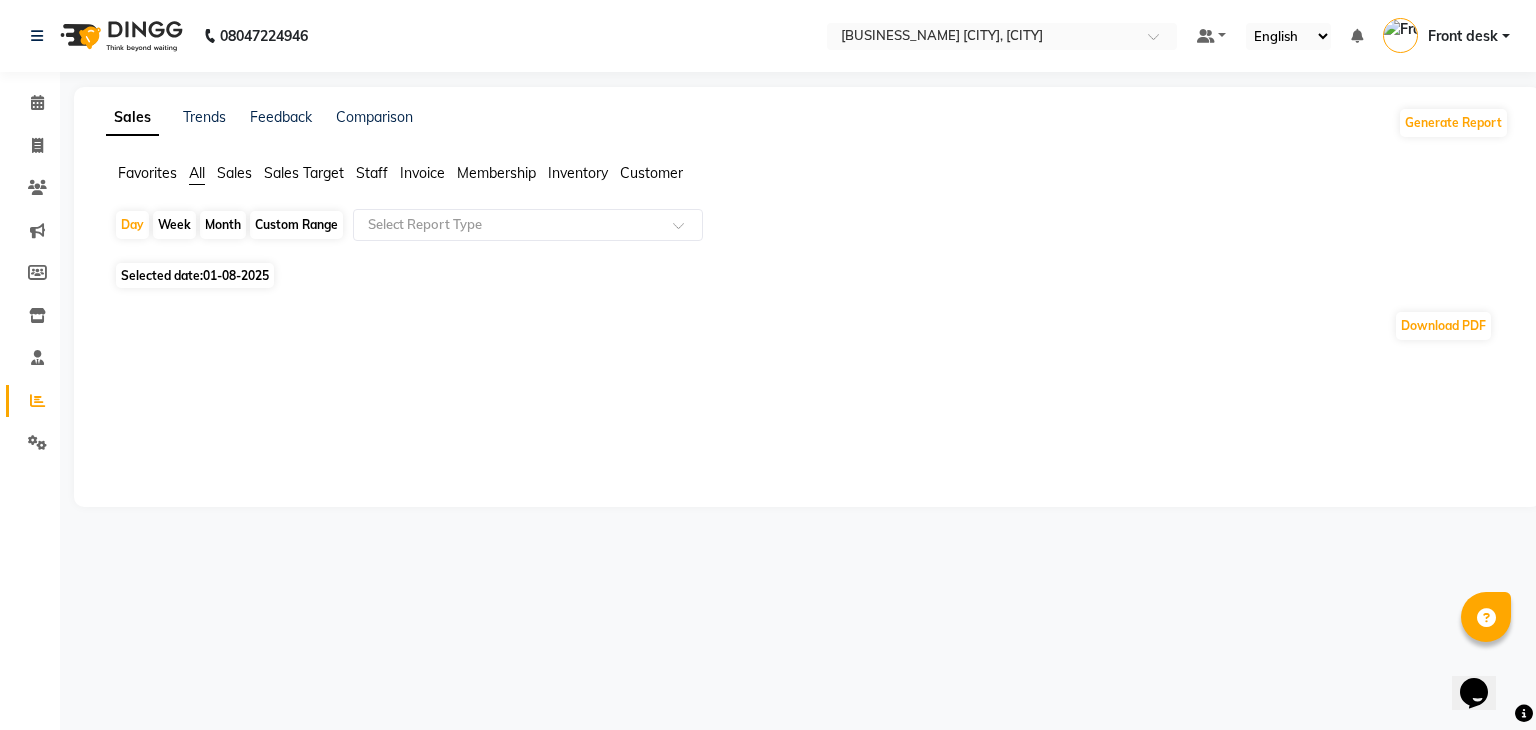click on "Staff" 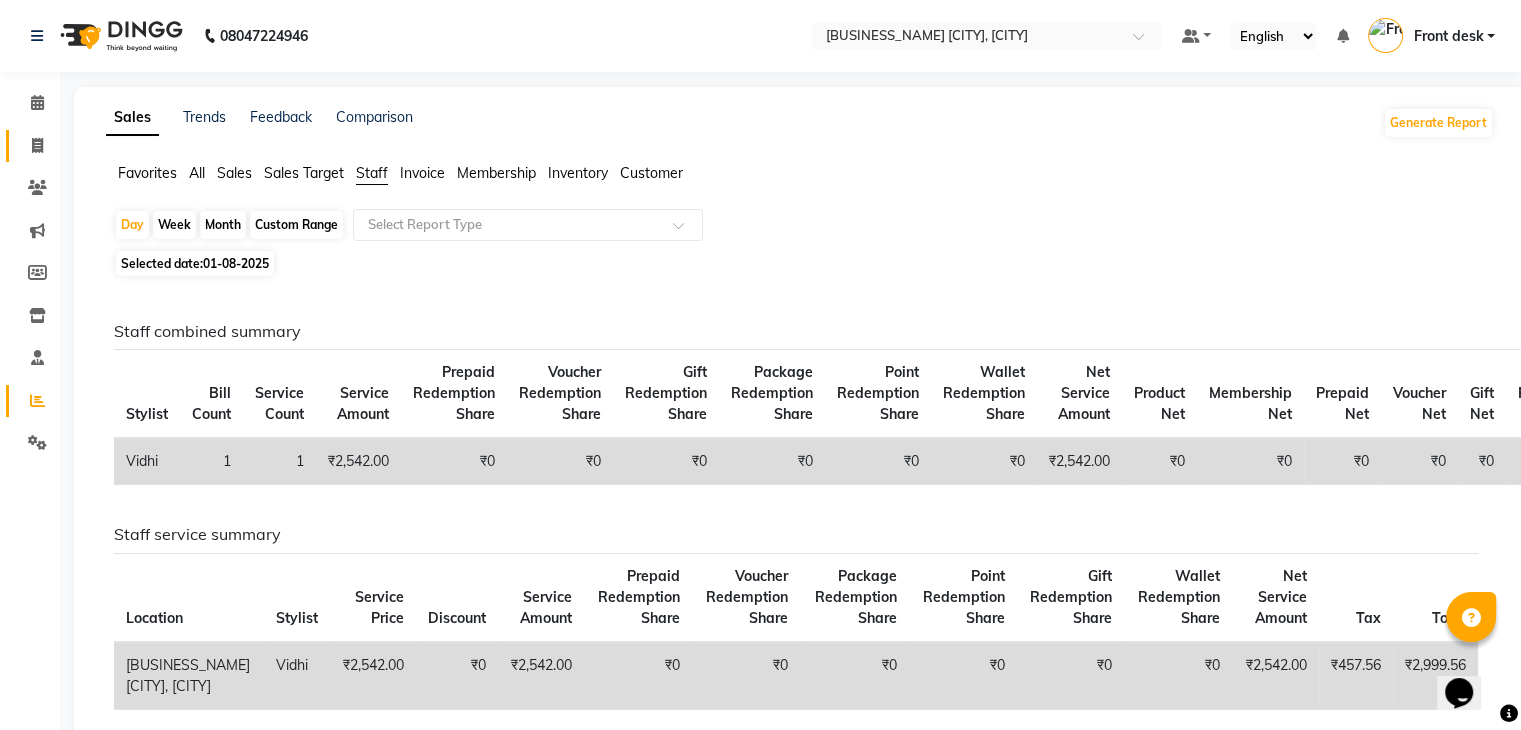 click 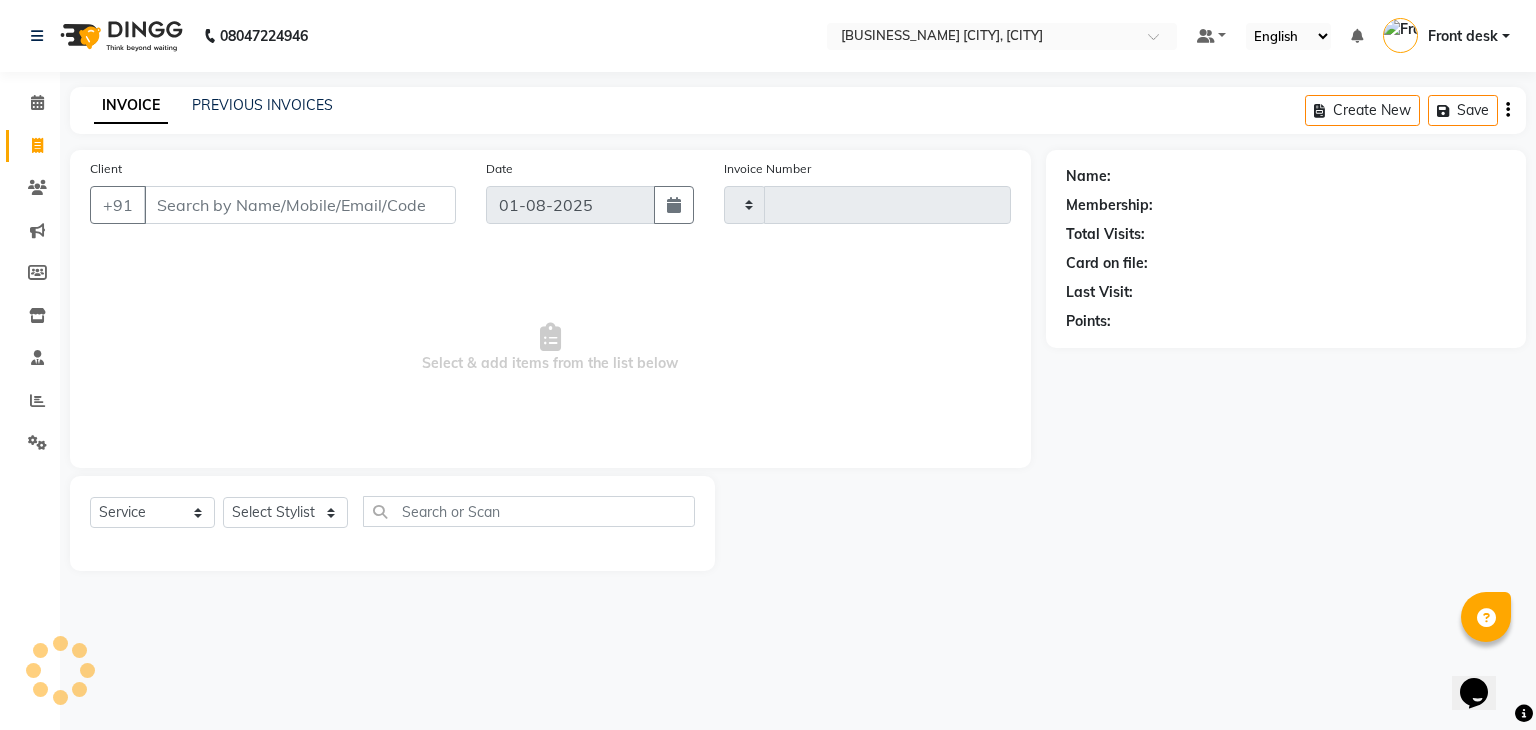 type on "0349" 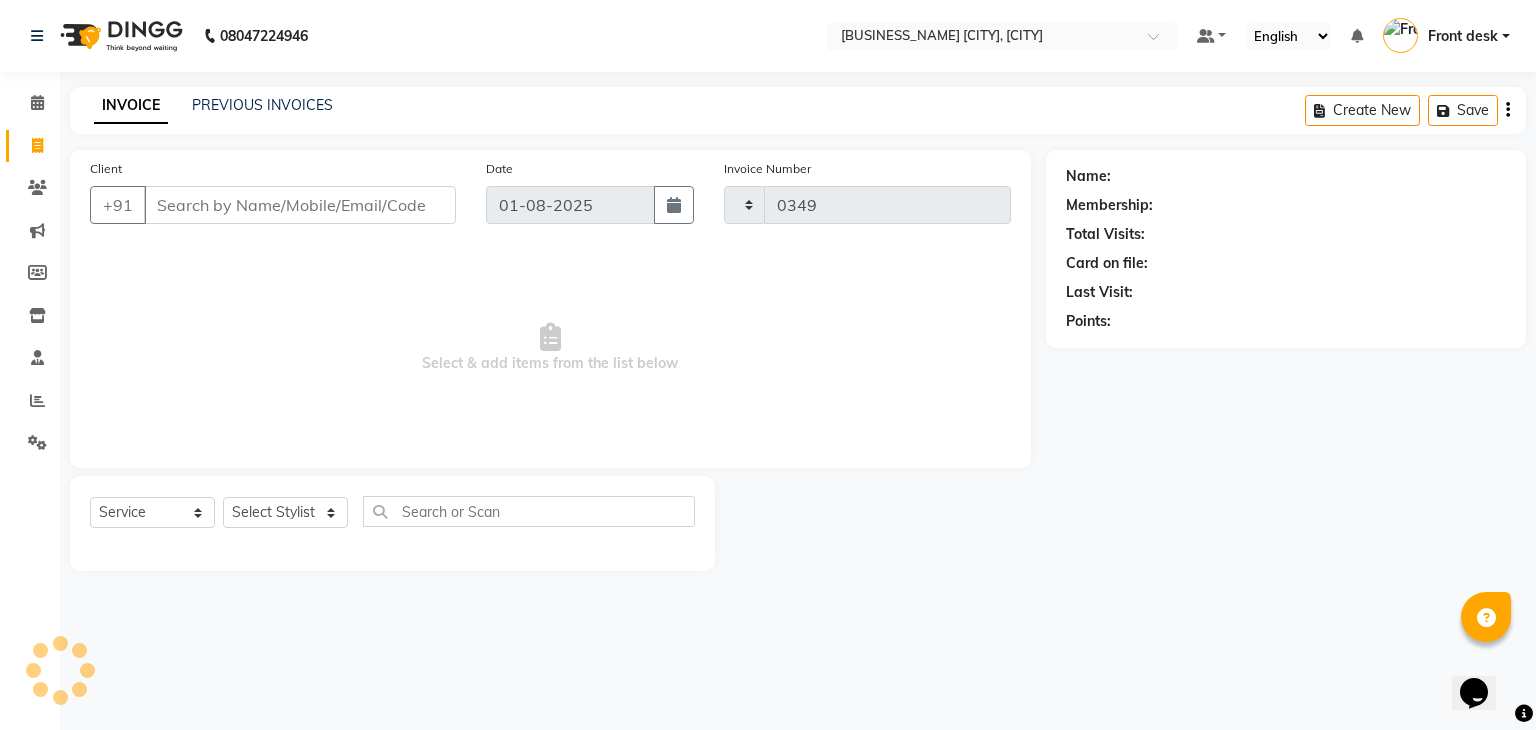select on "5603" 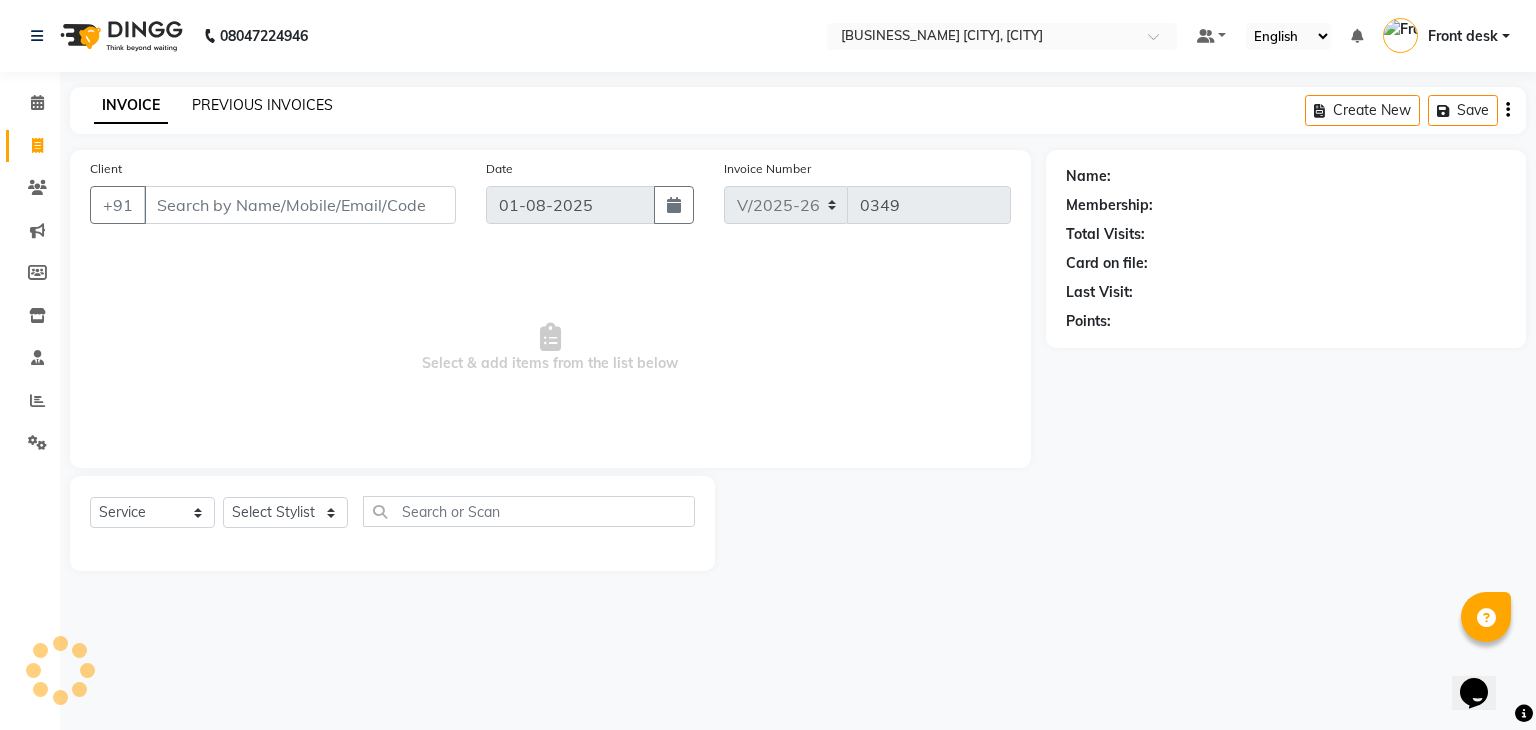 drag, startPoint x: 272, startPoint y: 83, endPoint x: 264, endPoint y: 99, distance: 17.888544 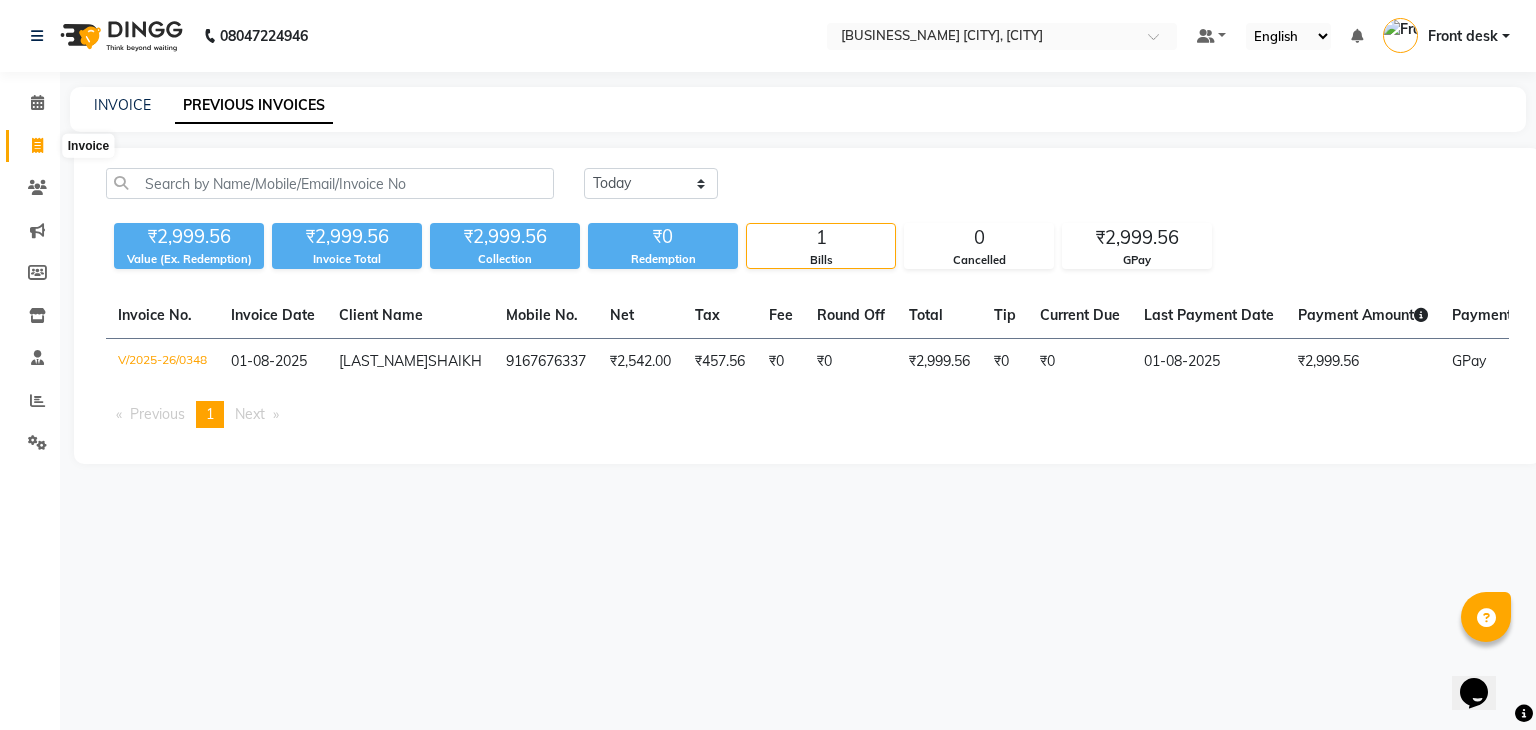 click 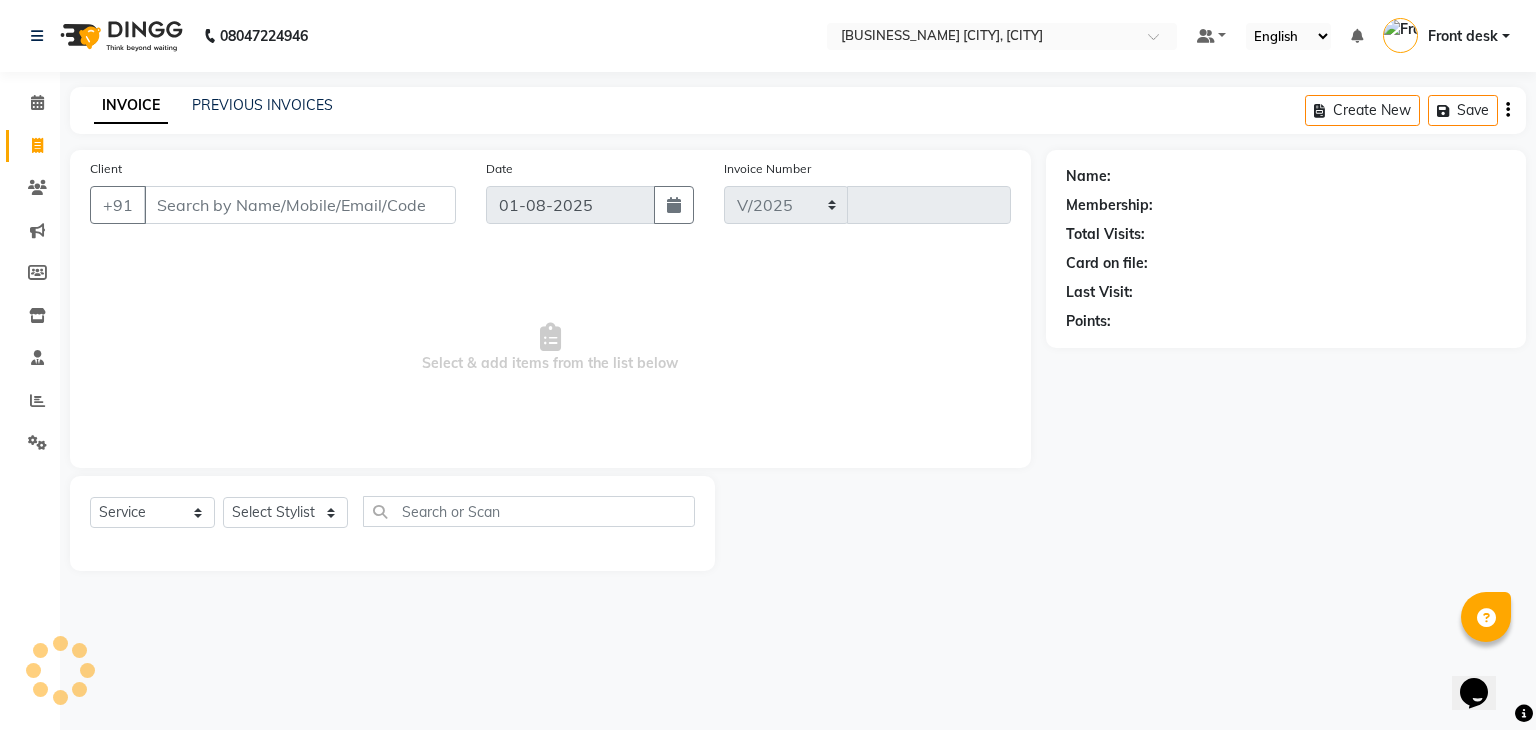 select on "5603" 